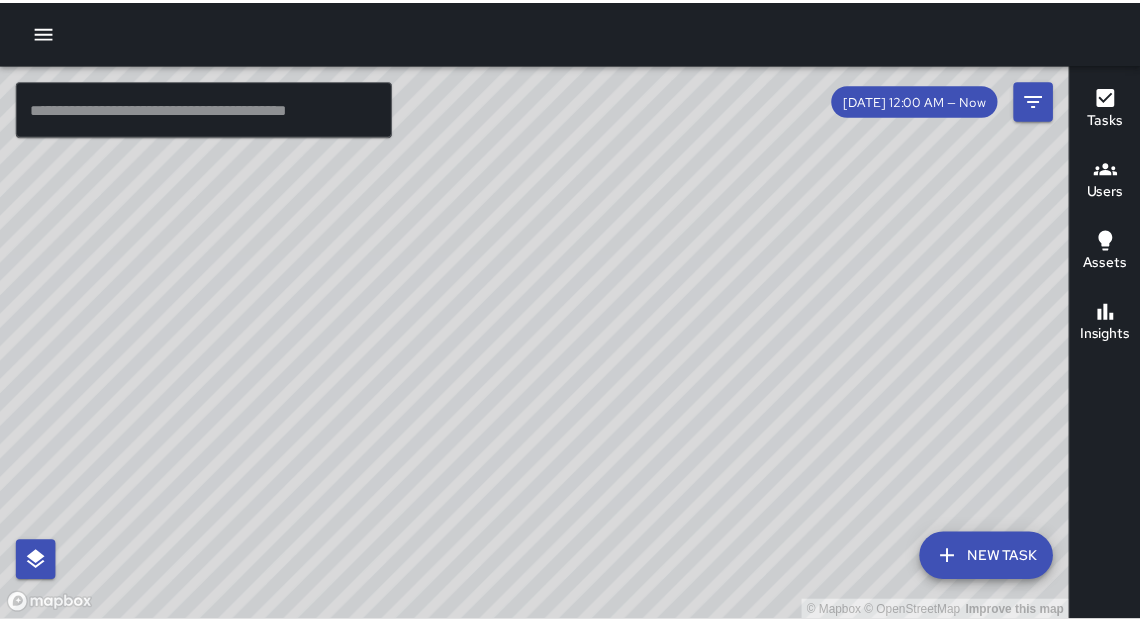 scroll, scrollTop: 0, scrollLeft: 0, axis: both 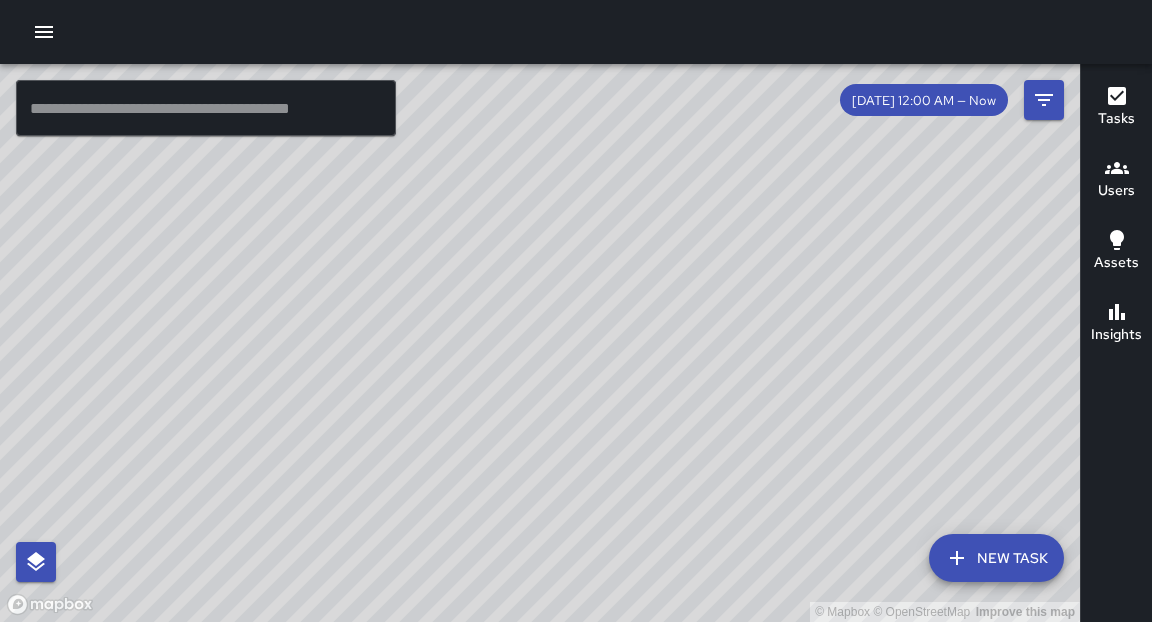 drag, startPoint x: 536, startPoint y: 434, endPoint x: 581, endPoint y: 276, distance: 164.2833 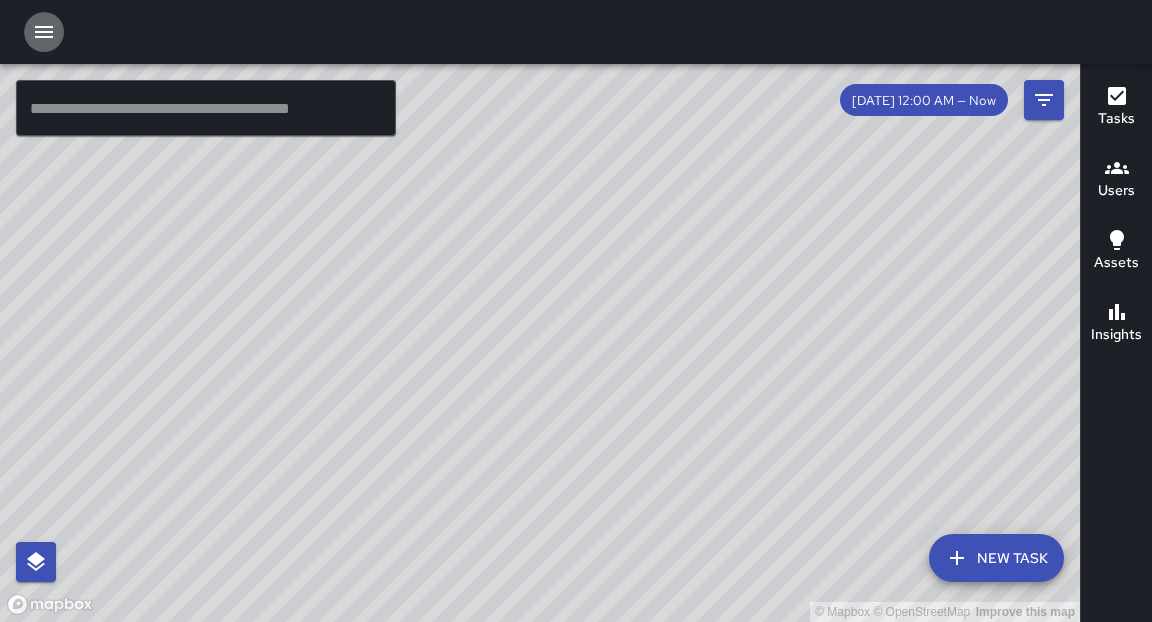 click 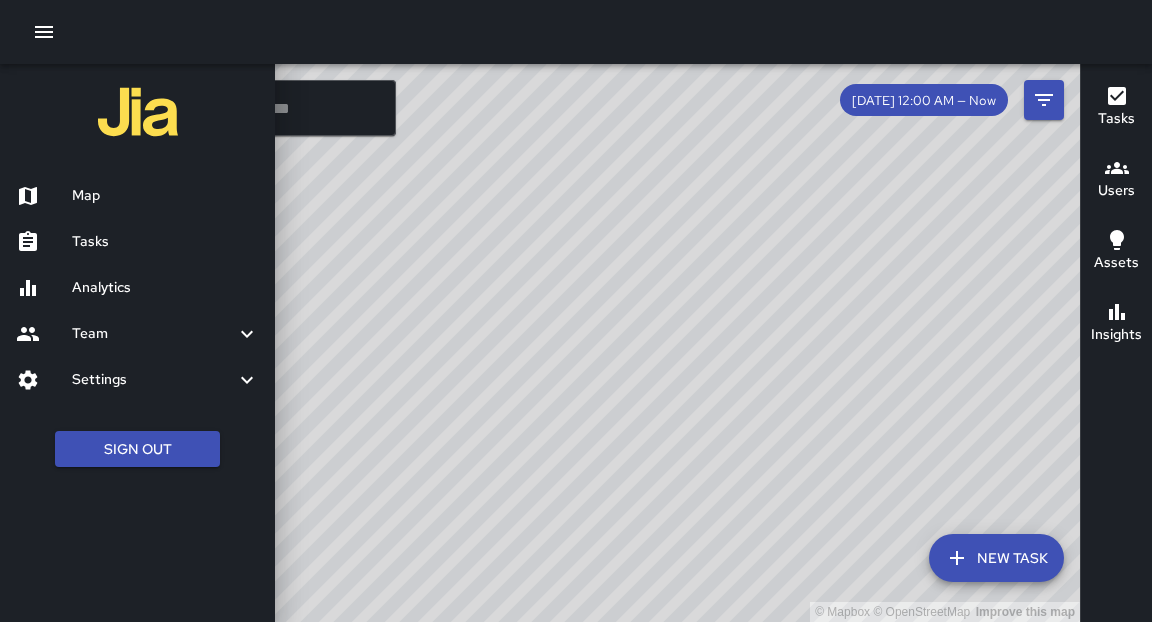 click on "Tasks" at bounding box center (165, 242) 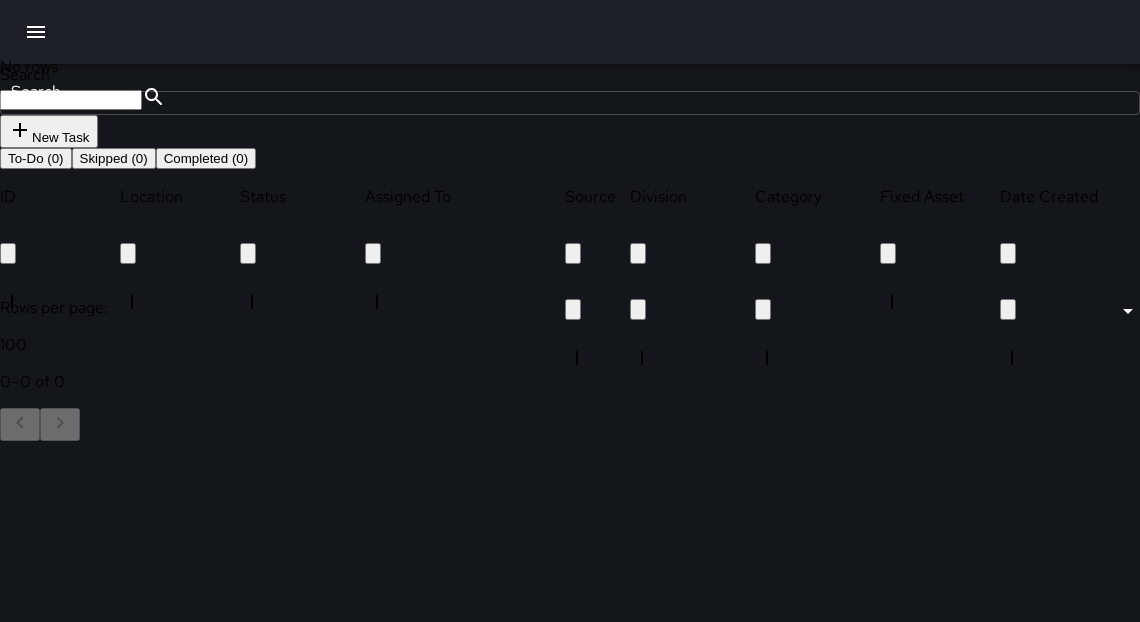 scroll, scrollTop: 12, scrollLeft: 12, axis: both 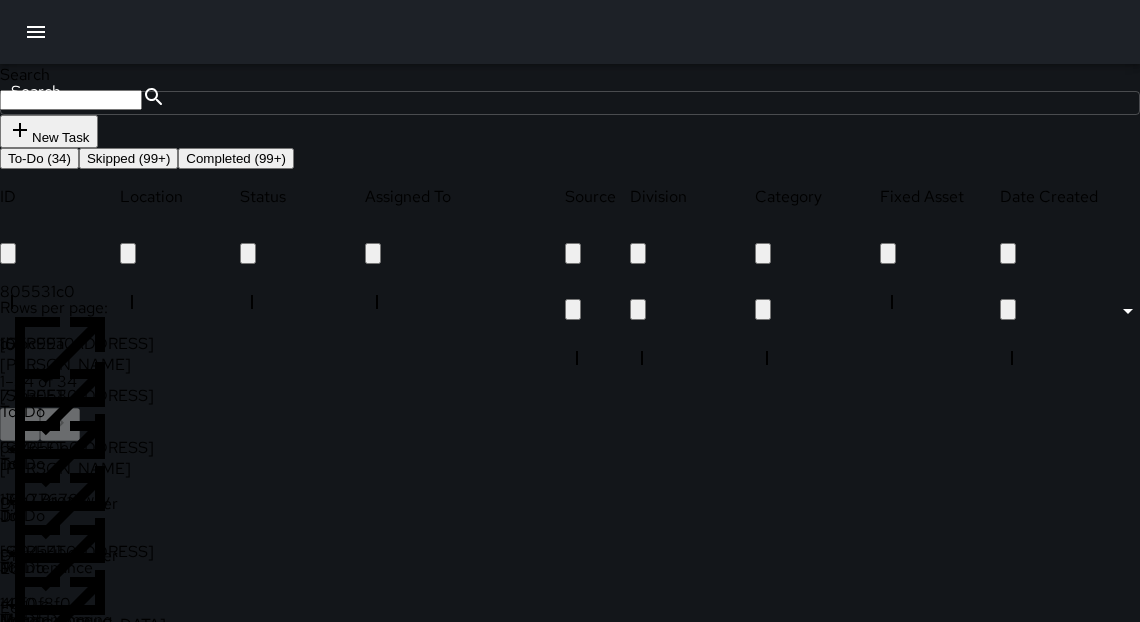 click 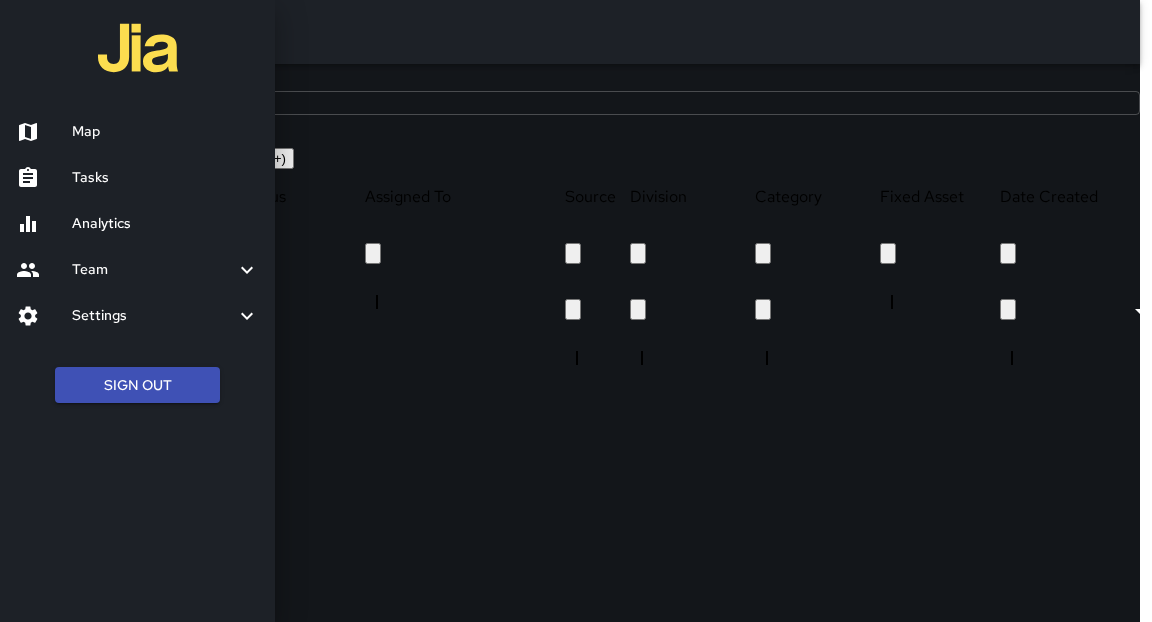 click on "Analytics" at bounding box center [165, 224] 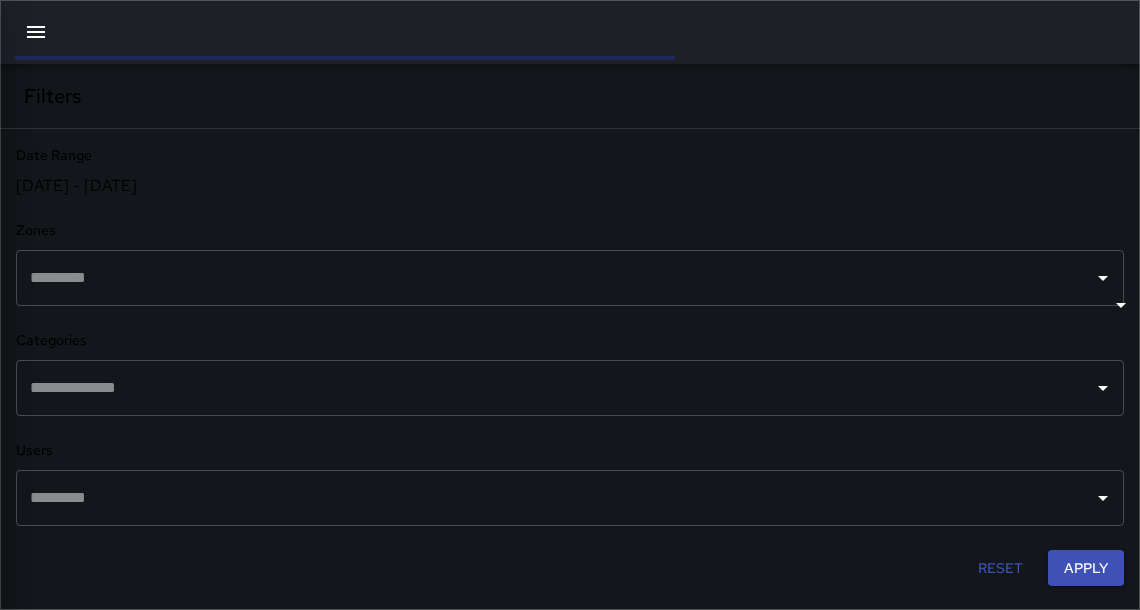 scroll, scrollTop: 12, scrollLeft: 12, axis: both 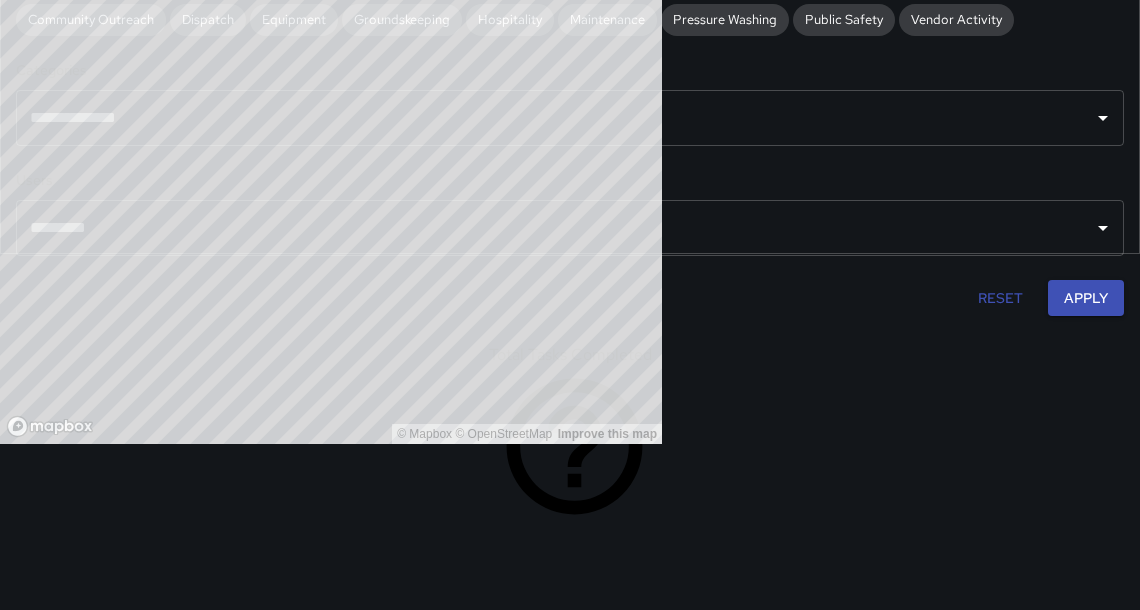 click on "Jun 25, 2025 - Jul 01, 2025" at bounding box center (570, -171) 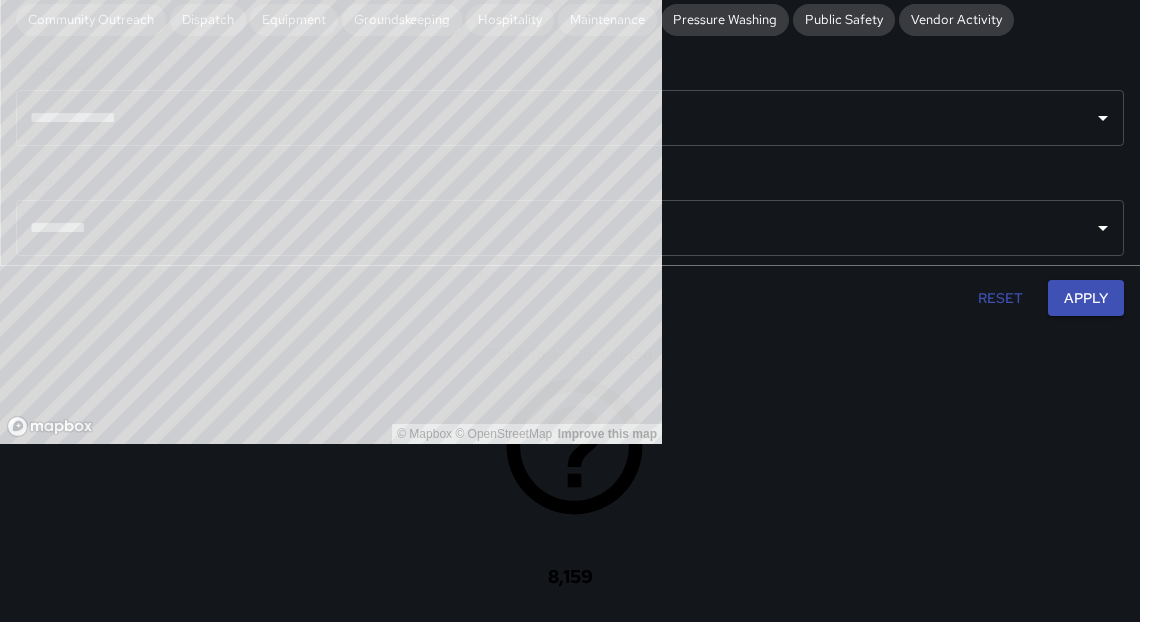 click on "30" at bounding box center (15, 4973) 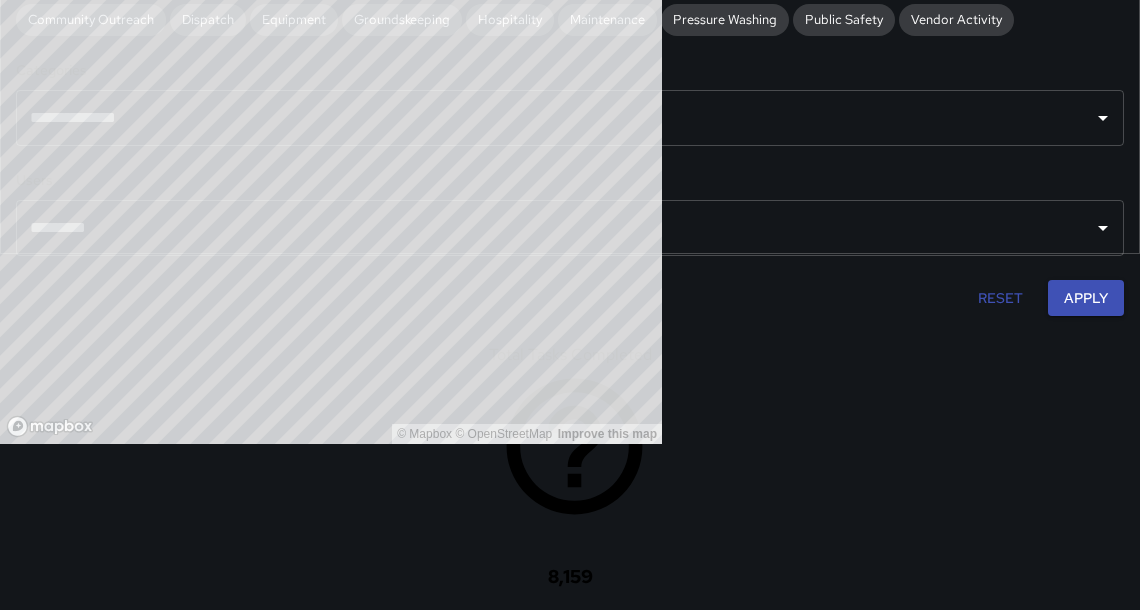scroll, scrollTop: 12, scrollLeft: 12, axis: both 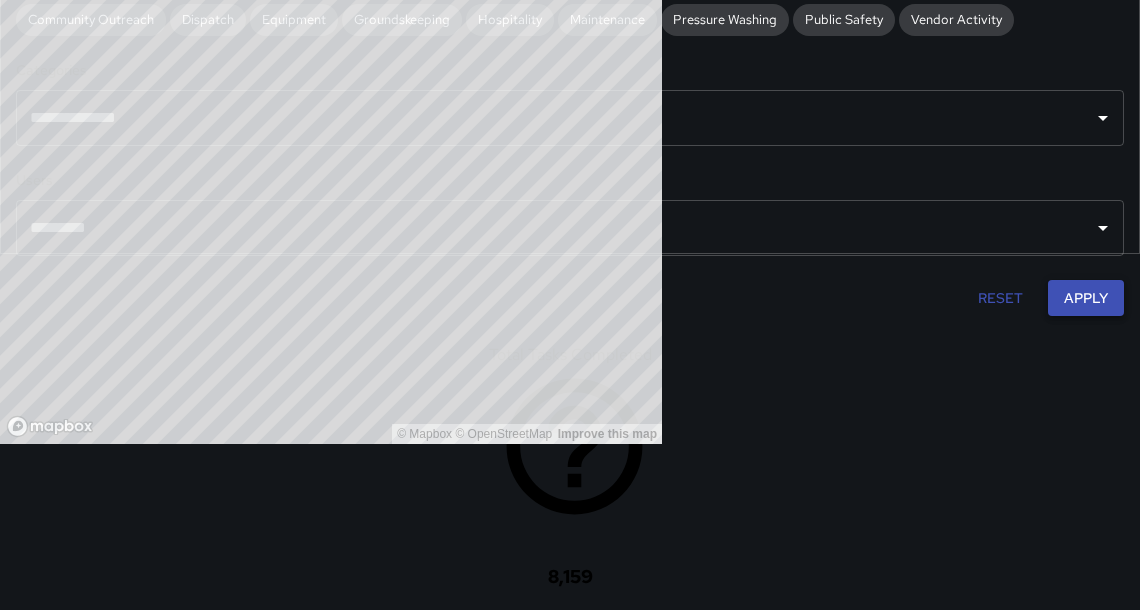 click on "Apply" at bounding box center [1086, 298] 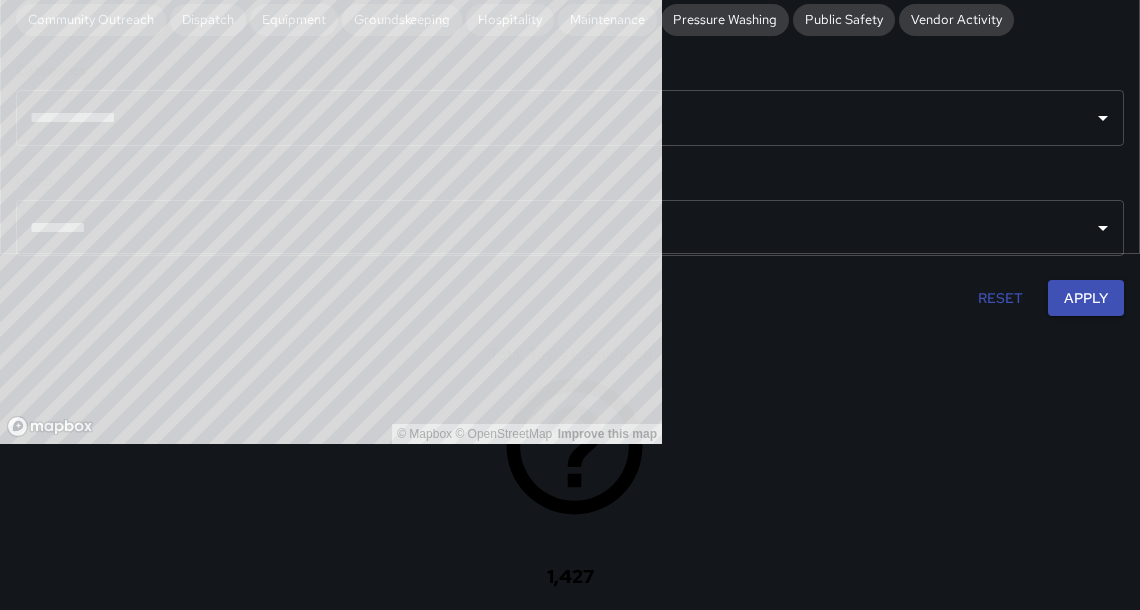scroll, scrollTop: 0, scrollLeft: 0, axis: both 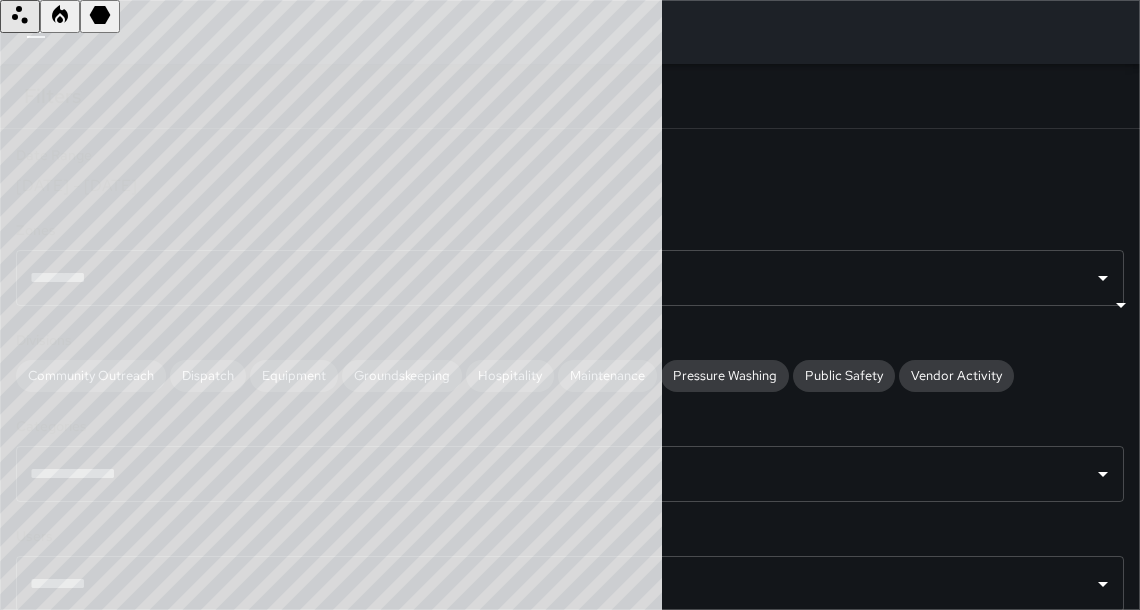 click on "Export" at bounding box center [71, 2558] 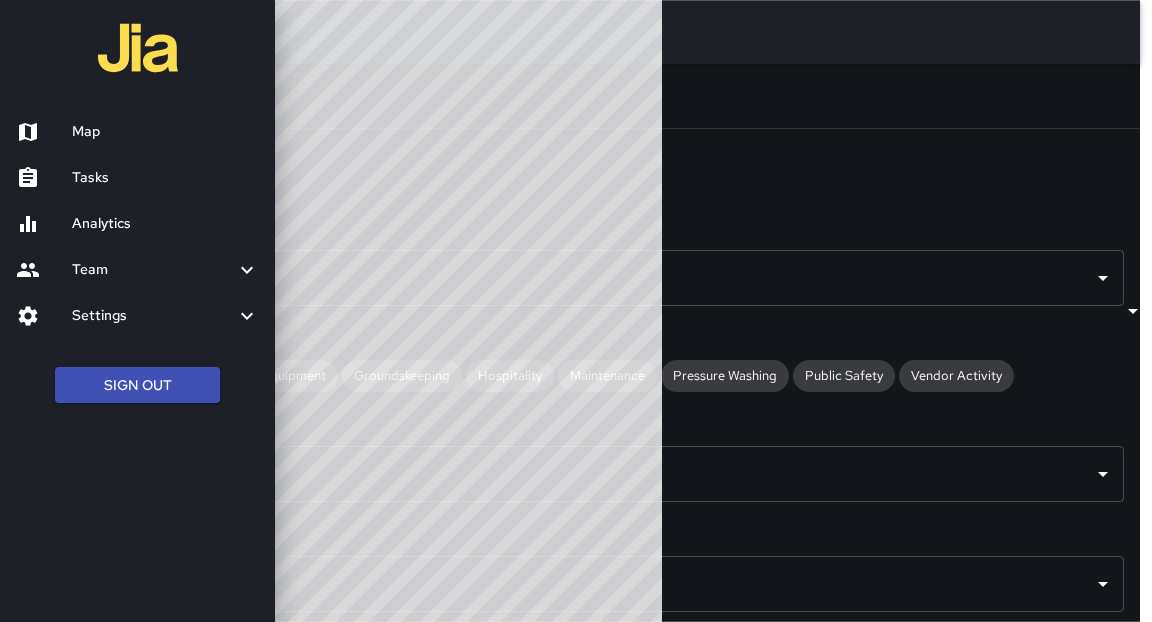click on "Map" at bounding box center [165, 132] 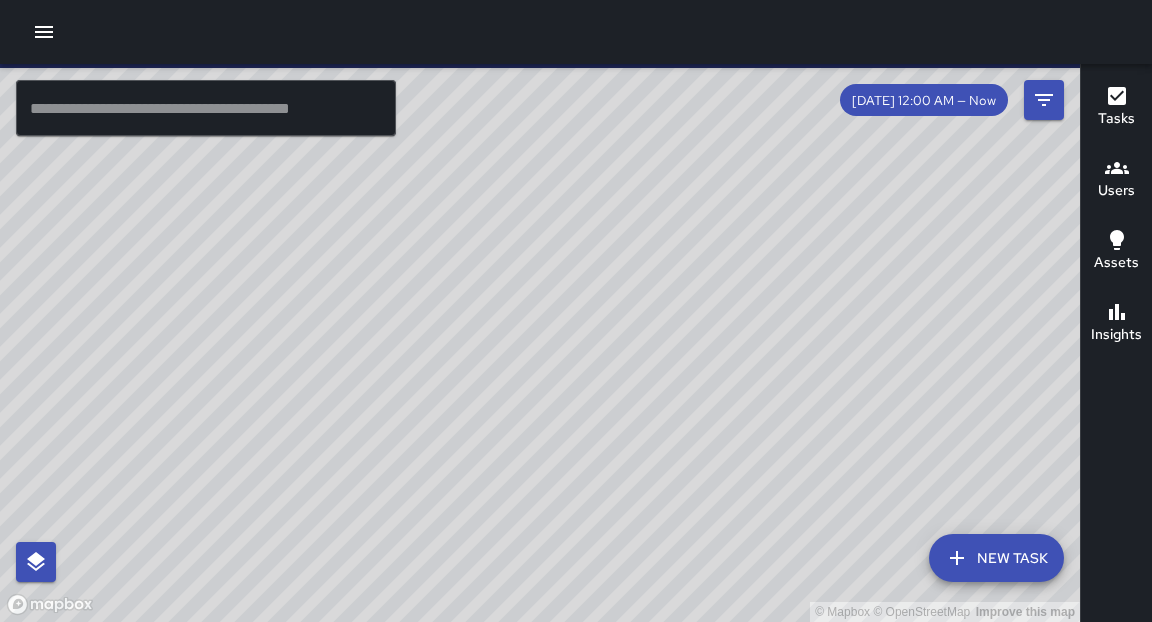 drag, startPoint x: 398, startPoint y: 238, endPoint x: 371, endPoint y: 200, distance: 46.615448 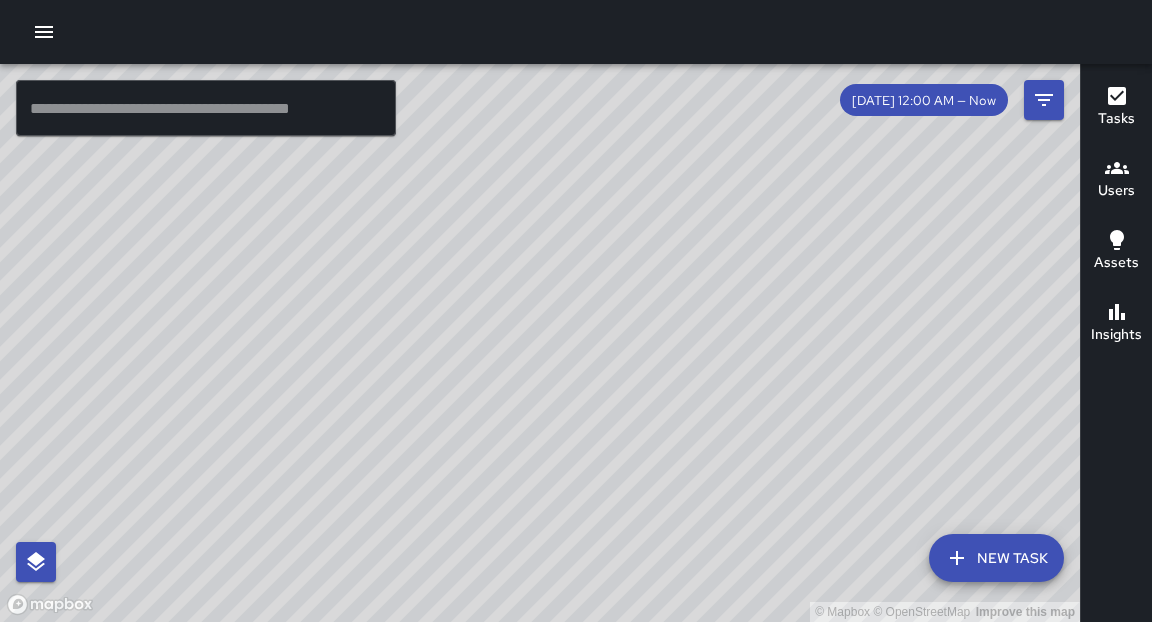 drag, startPoint x: 540, startPoint y: 394, endPoint x: 566, endPoint y: 318, distance: 80.32434 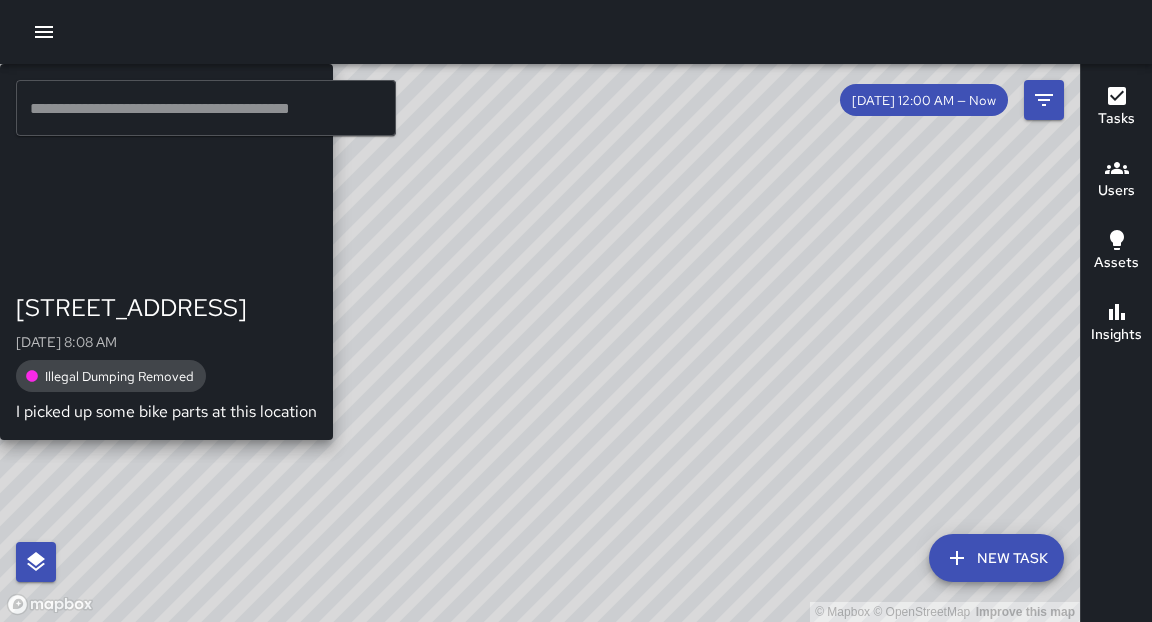 drag, startPoint x: 672, startPoint y: 286, endPoint x: 488, endPoint y: 497, distance: 279.95892 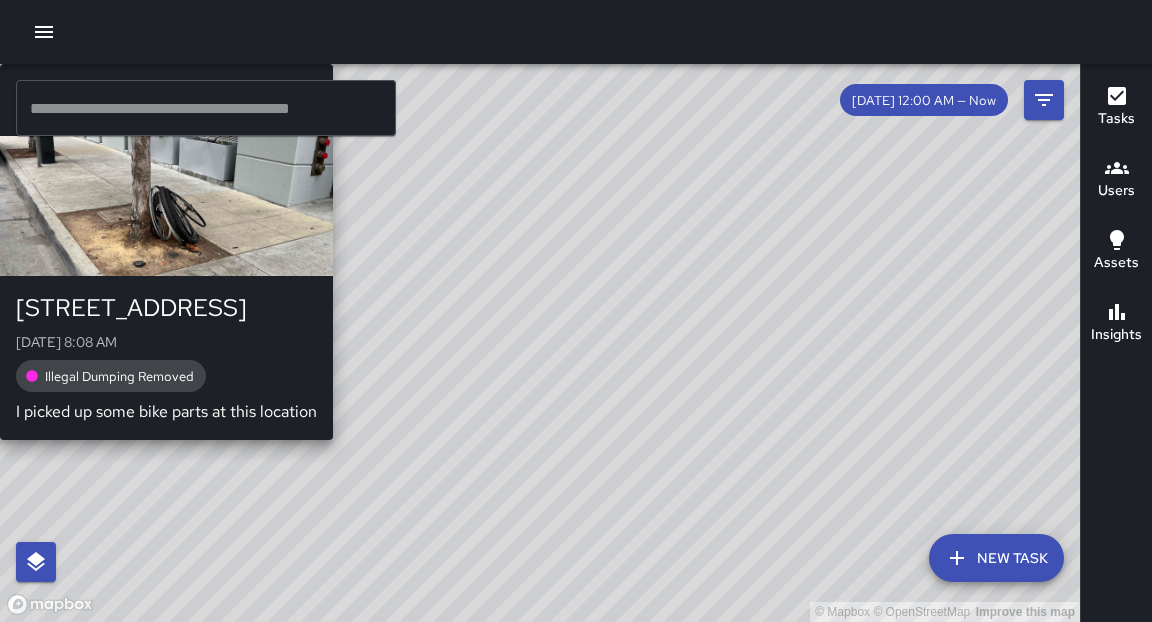 click on "© Mapbox   © OpenStreetMap   Improve this map E1 Echo 1  320 17th Street Tue, Jul 1, 8:08 AM Illegal Dumping Removed I picked up some bike parts at this location" at bounding box center [540, 343] 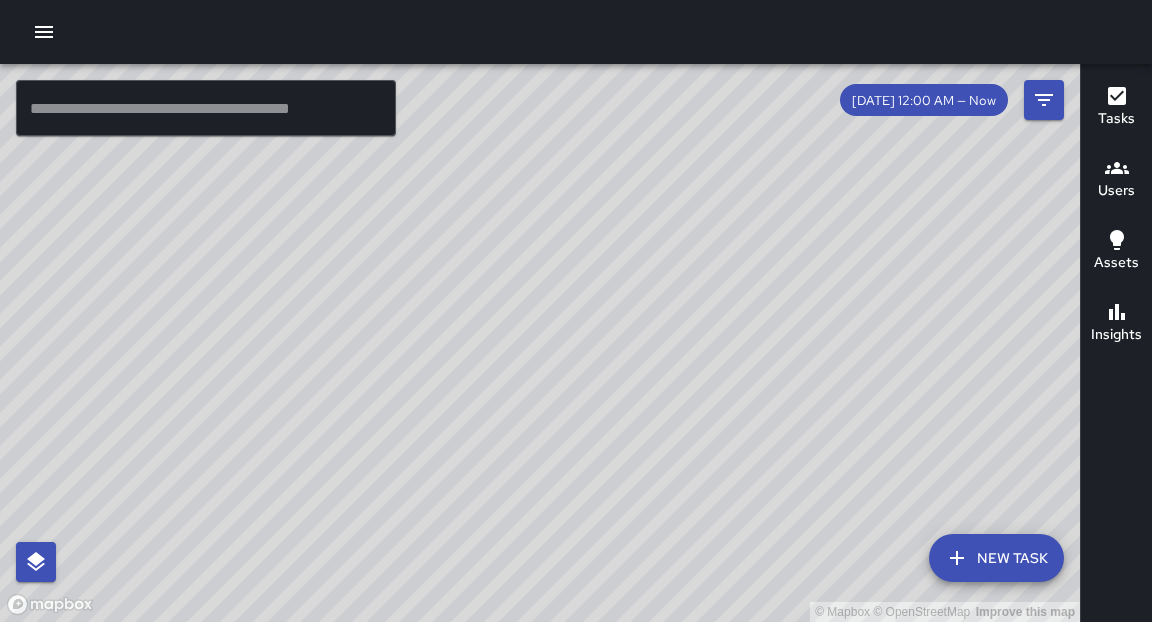 drag, startPoint x: 653, startPoint y: 362, endPoint x: 741, endPoint y: 220, distance: 167.05687 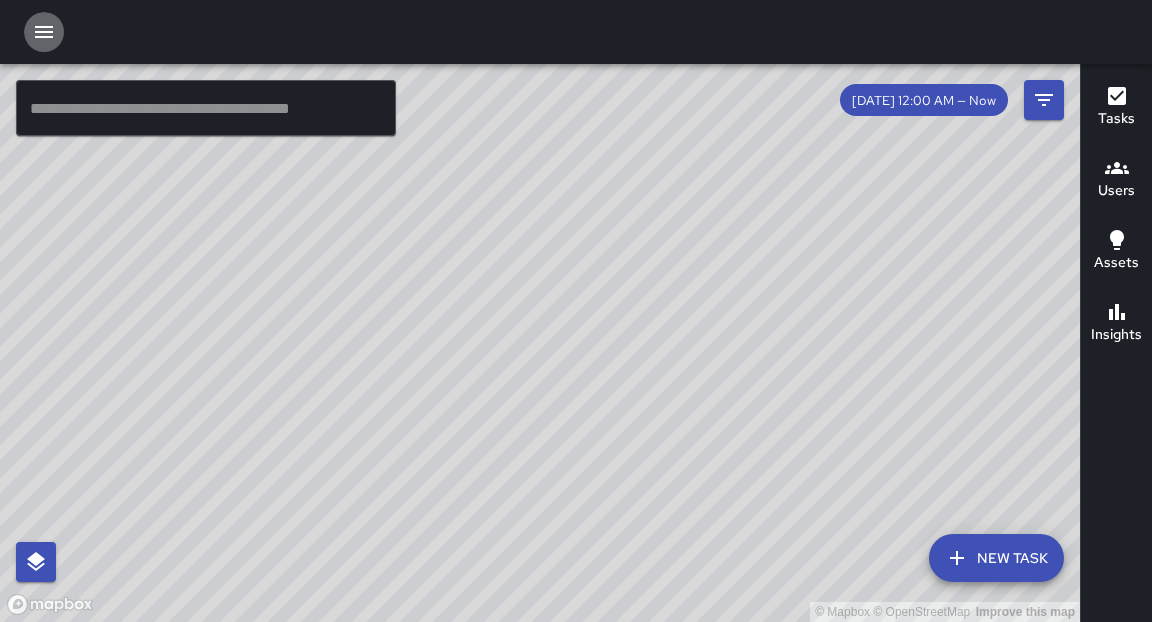 click 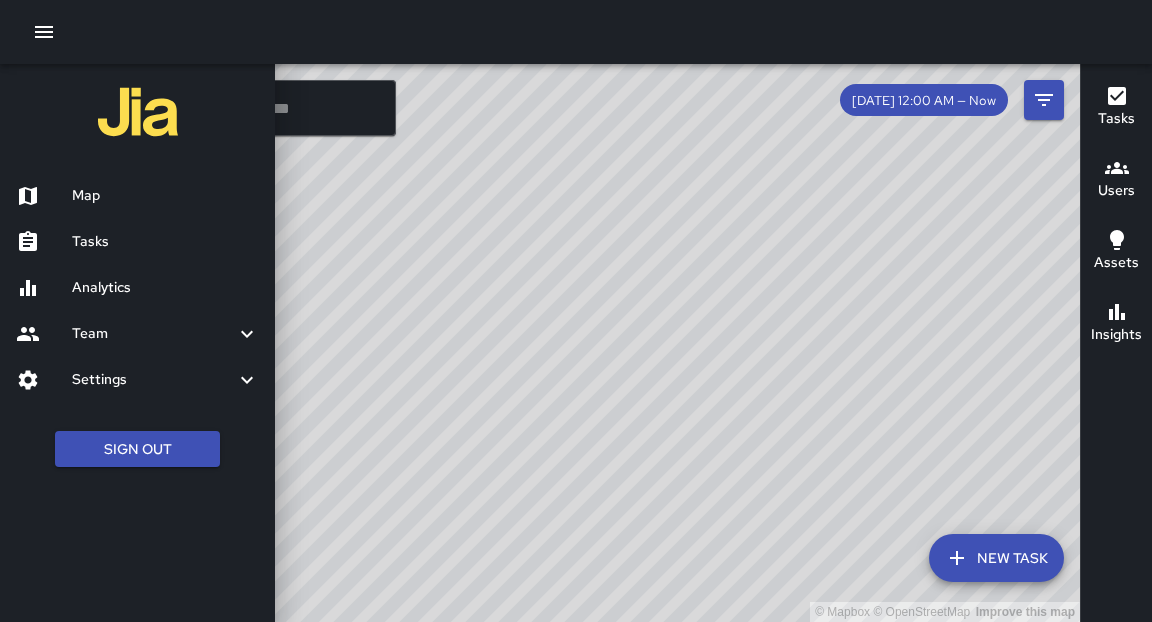 click on "Analytics" at bounding box center [165, 288] 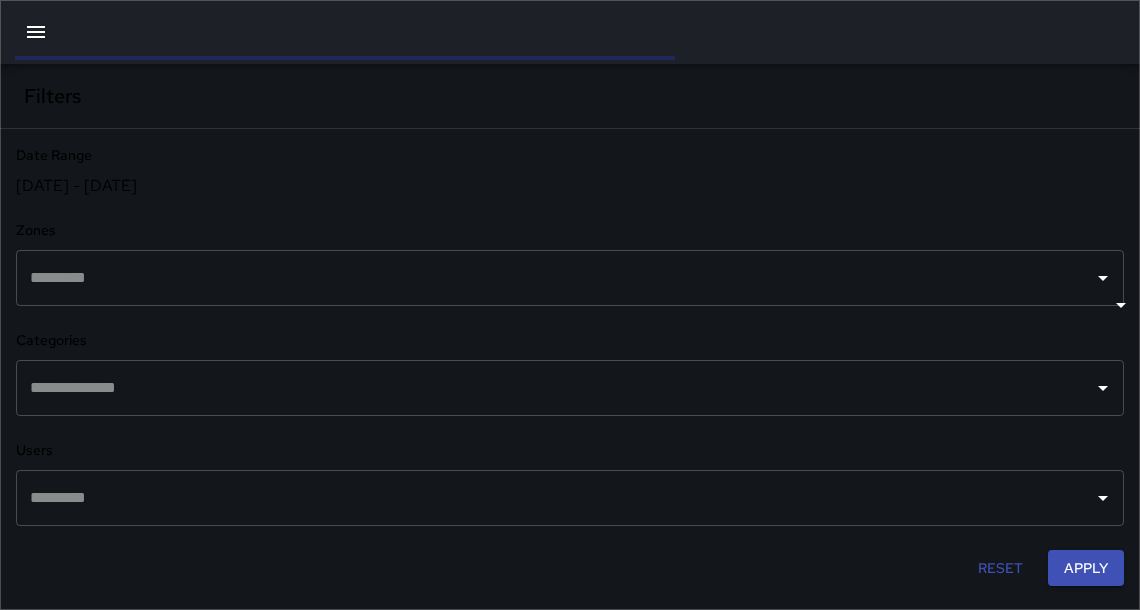 scroll, scrollTop: 12, scrollLeft: 12, axis: both 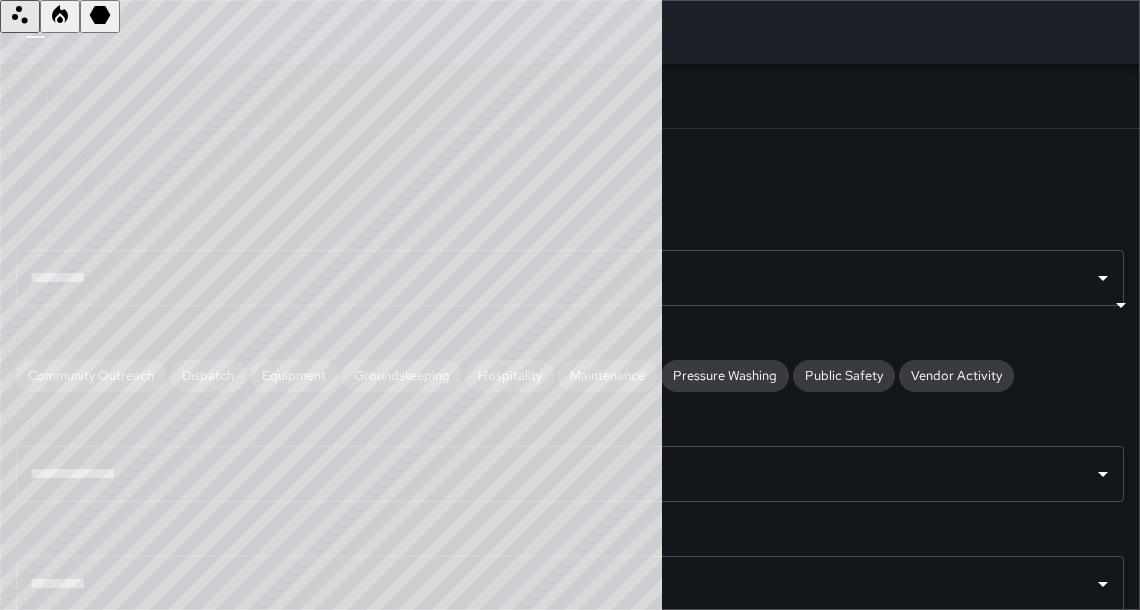 click on "Jun 25, 2025 - Jul 01, 2025" at bounding box center (570, 185) 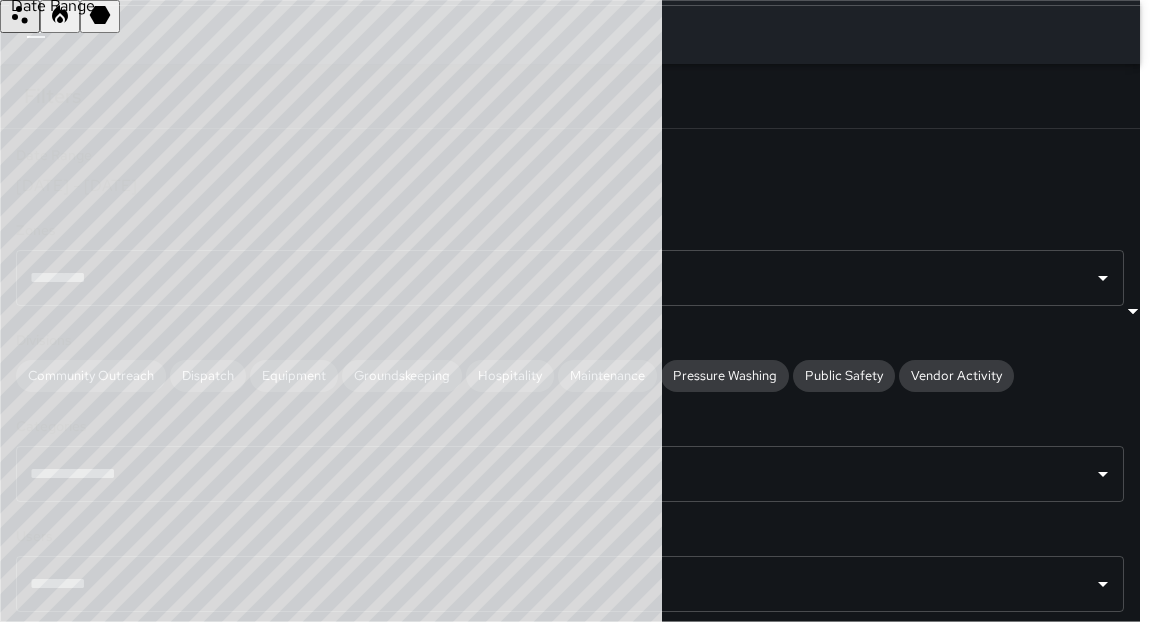 click on "30" at bounding box center (15, 5329) 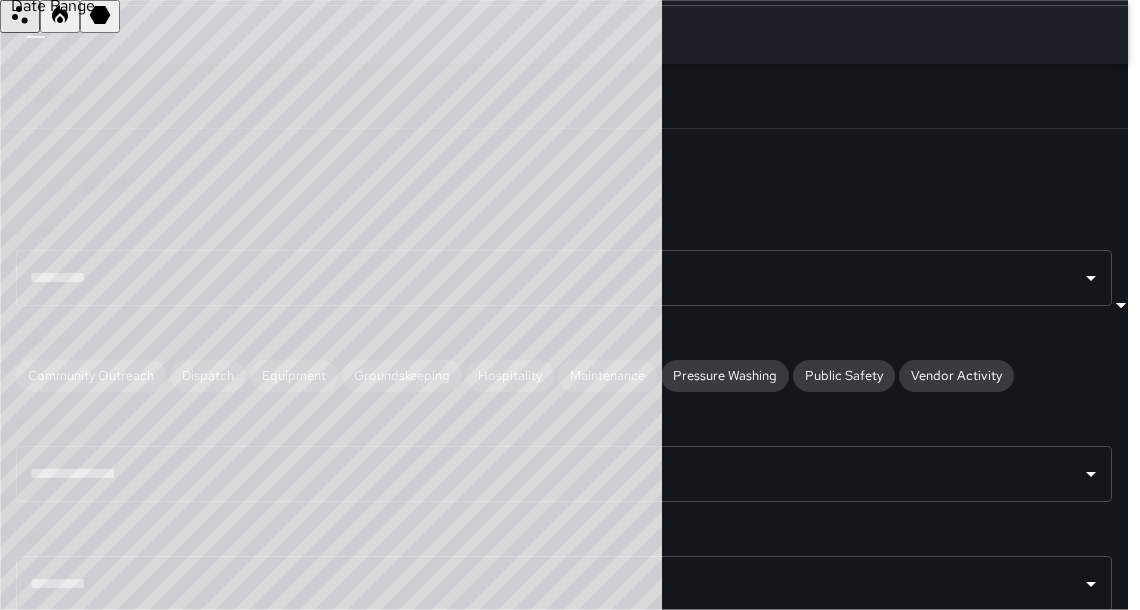 scroll, scrollTop: 12, scrollLeft: 12, axis: both 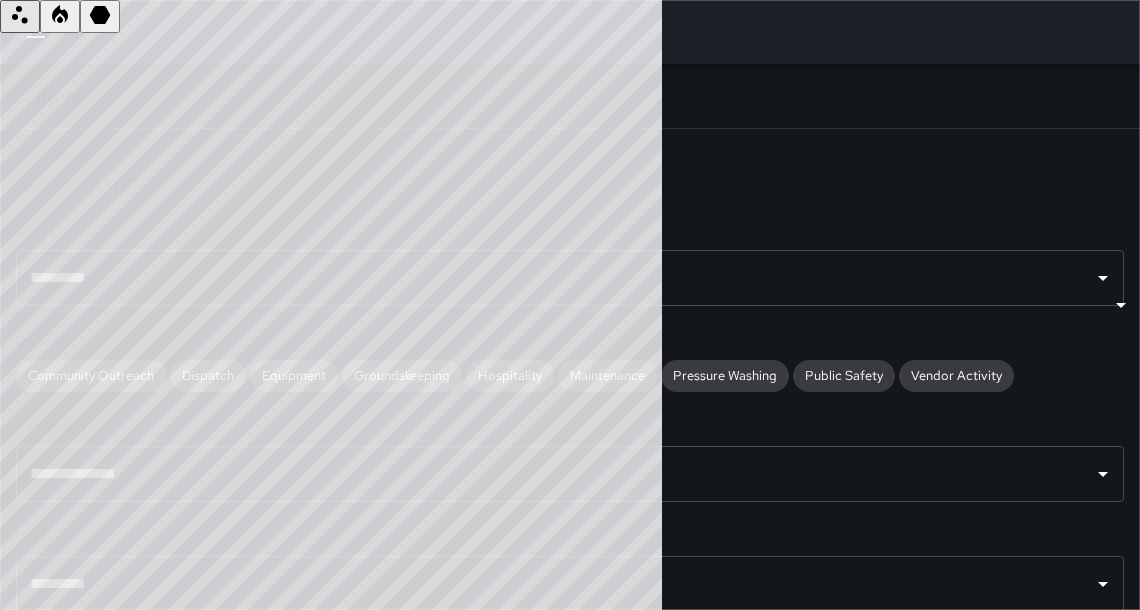 click at bounding box center [555, 584] 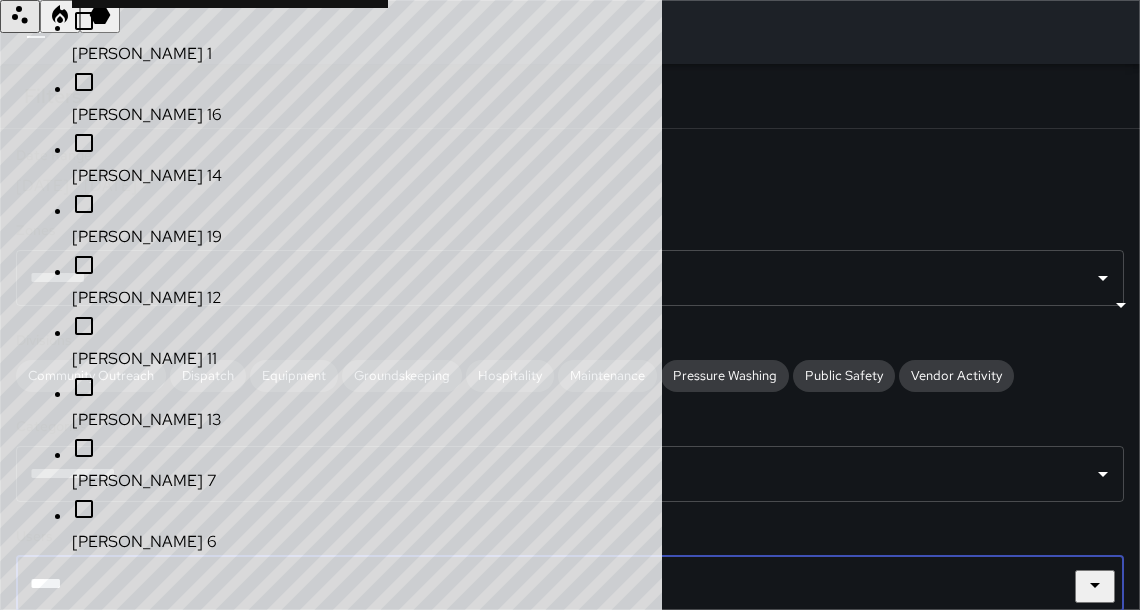 type on "******" 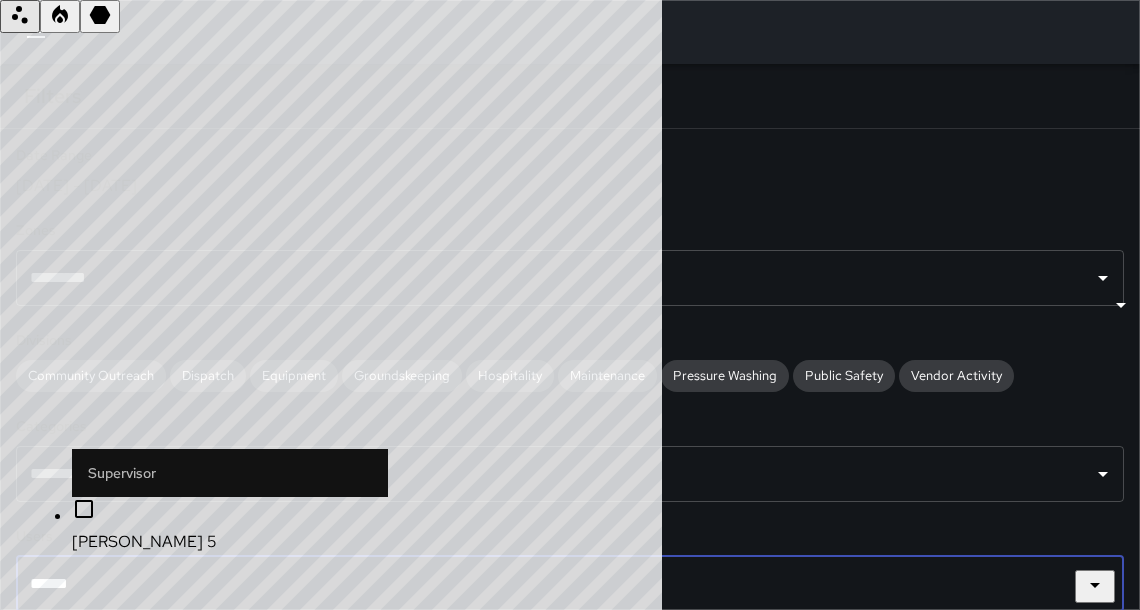 type 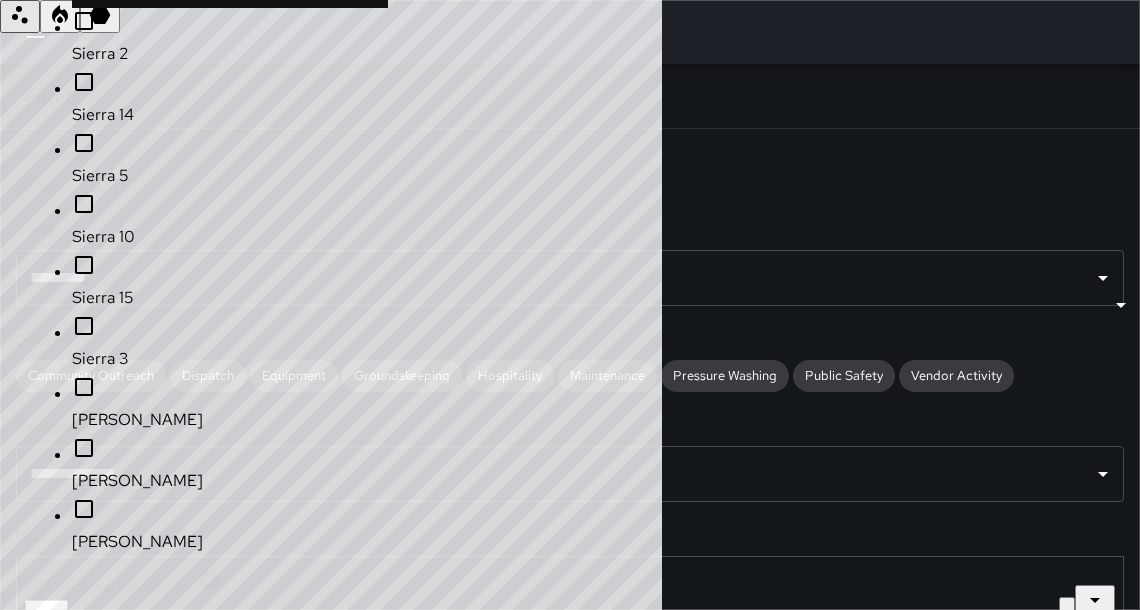 scroll, scrollTop: 2491, scrollLeft: 0, axis: vertical 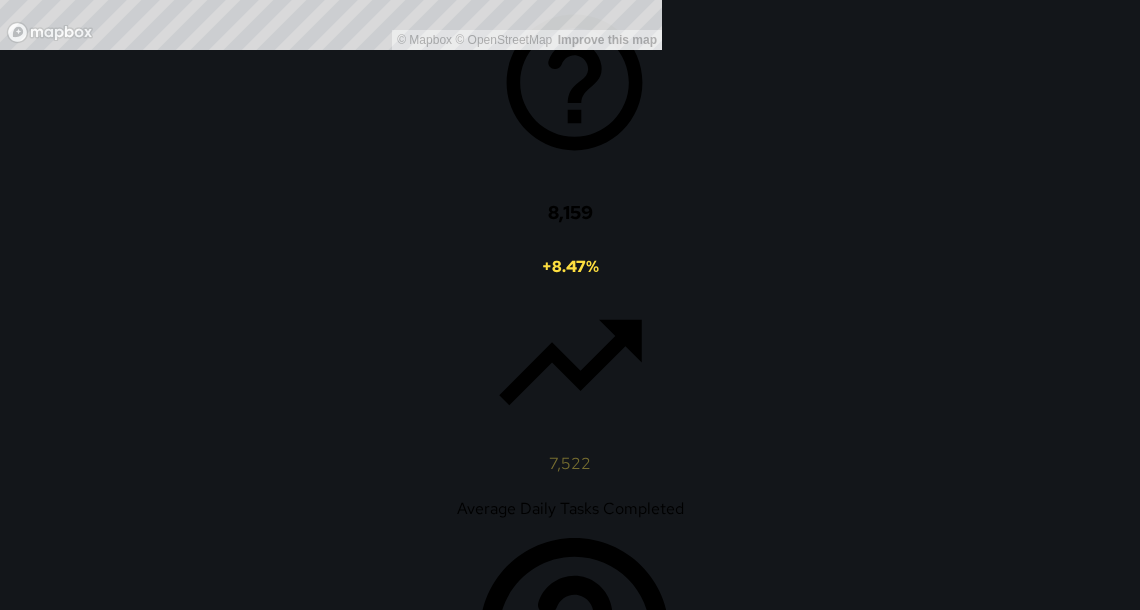 click on "Apply" at bounding box center [1086, -66] 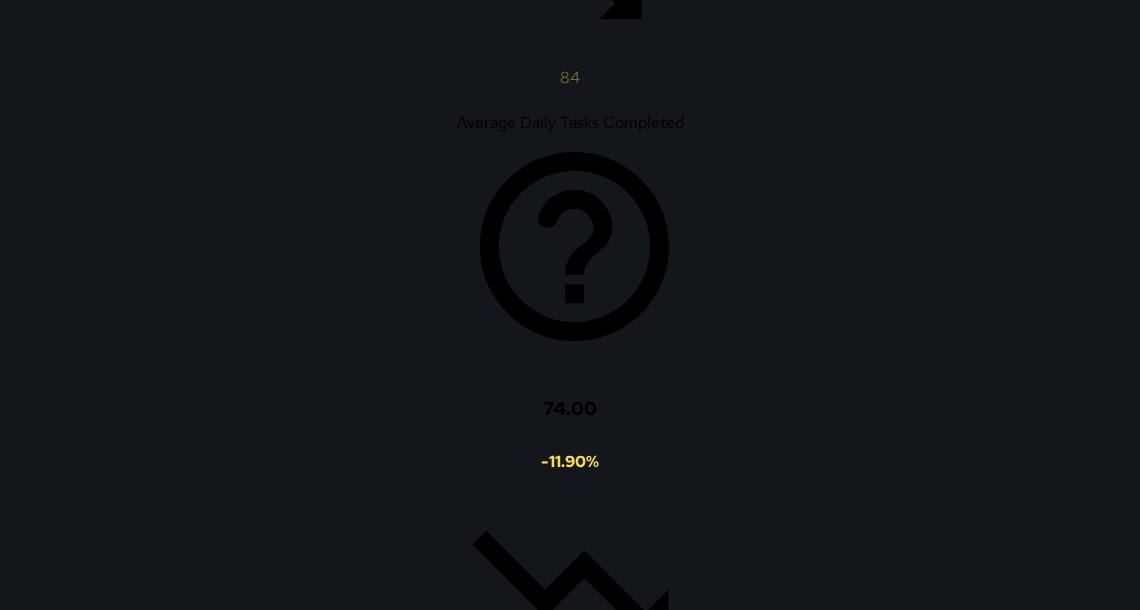 scroll, scrollTop: 1134, scrollLeft: 0, axis: vertical 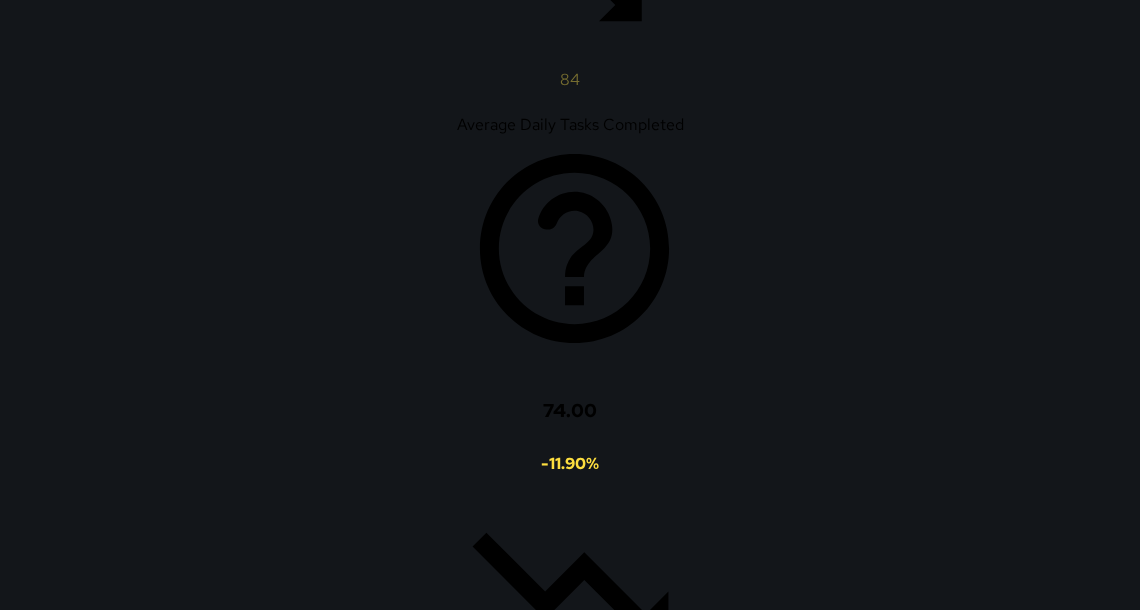 click 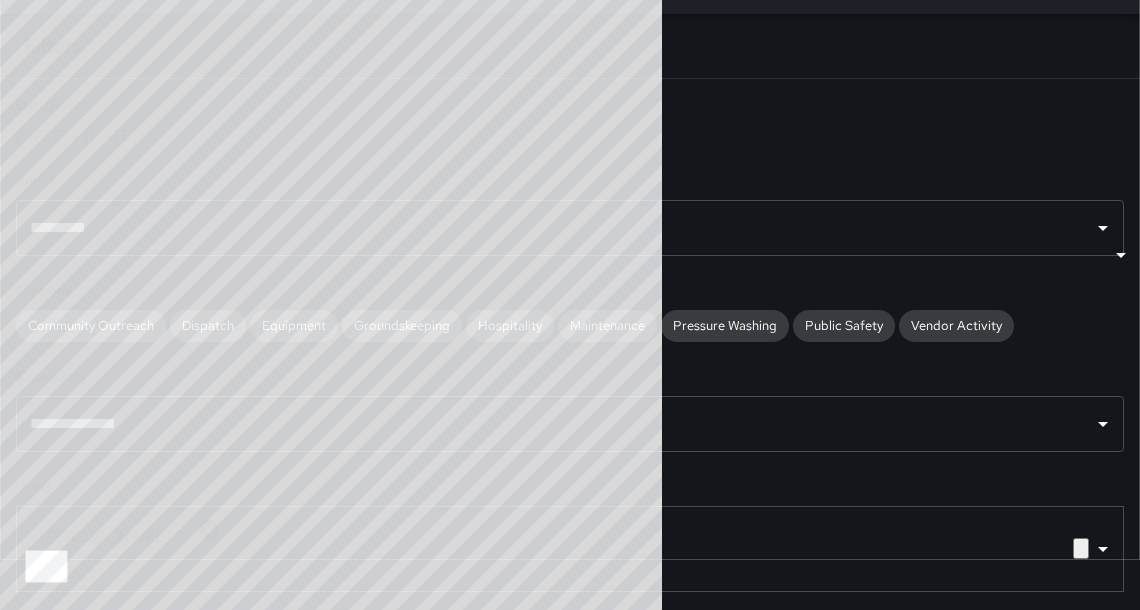 scroll, scrollTop: 55, scrollLeft: 0, axis: vertical 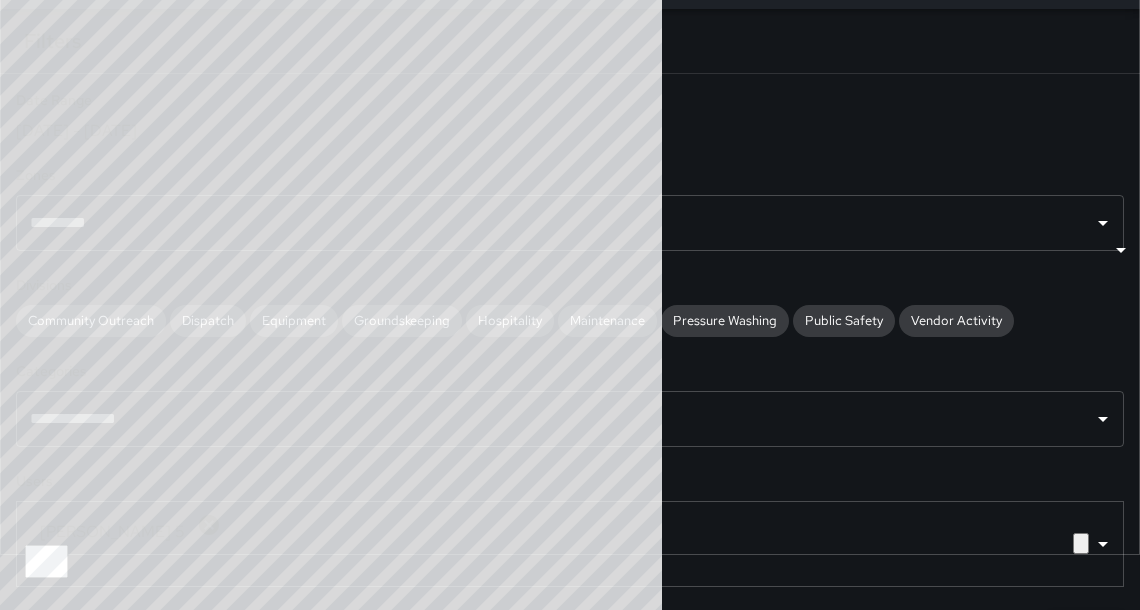 click at bounding box center (39, 2566) 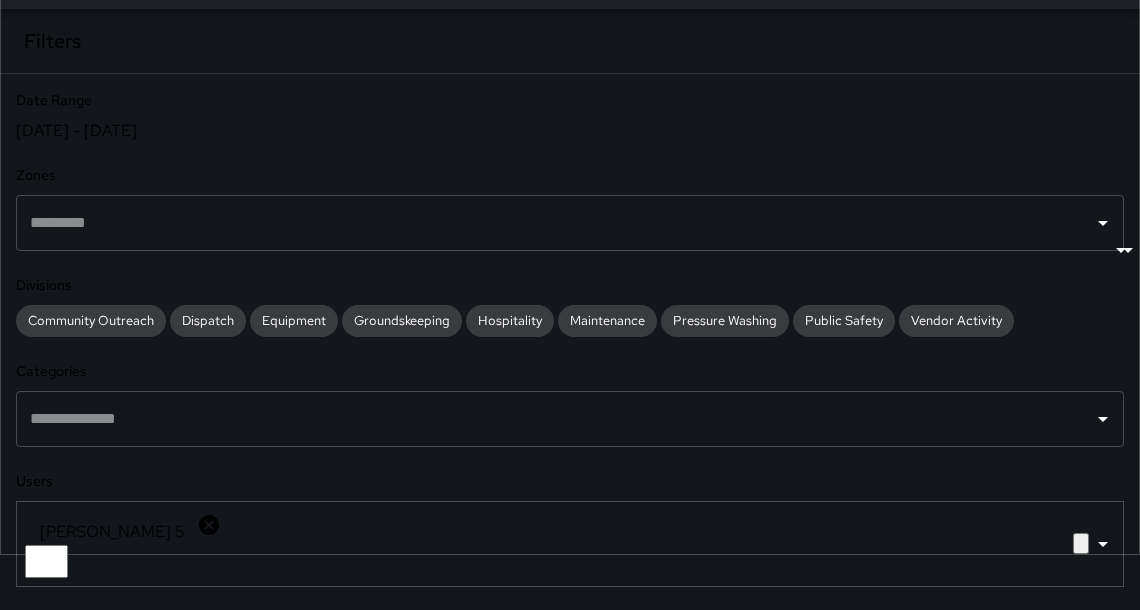 scroll, scrollTop: 733, scrollLeft: 648, axis: both 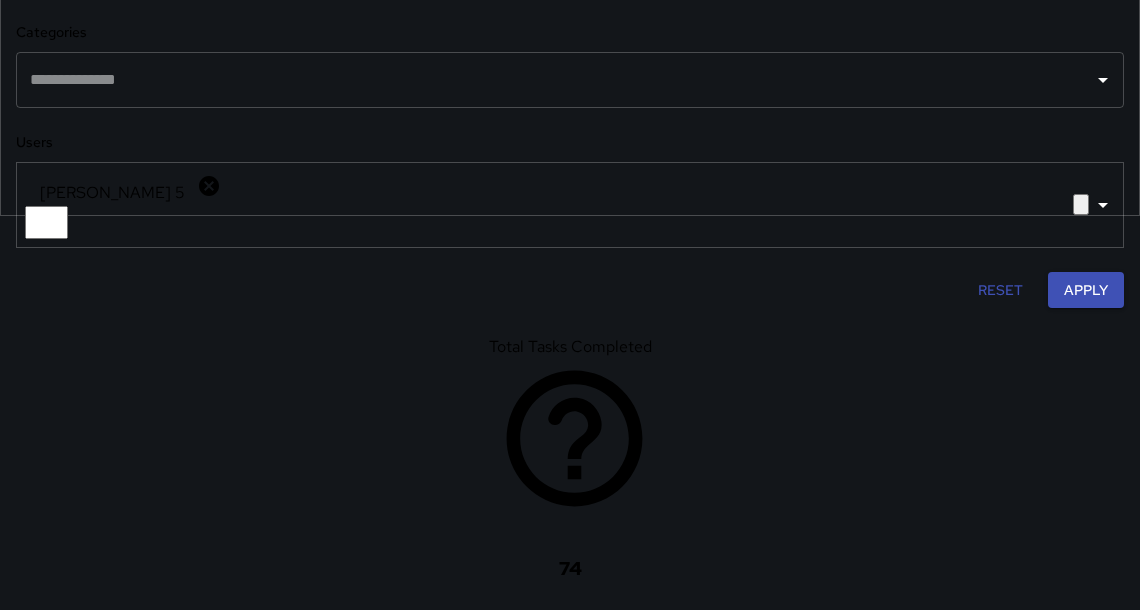click 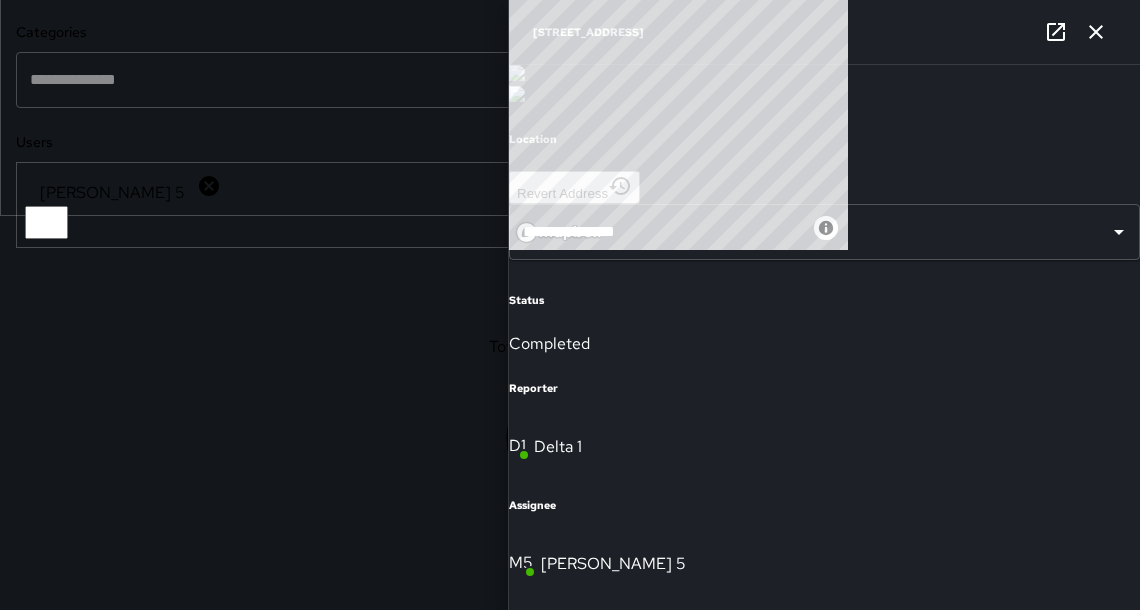 click 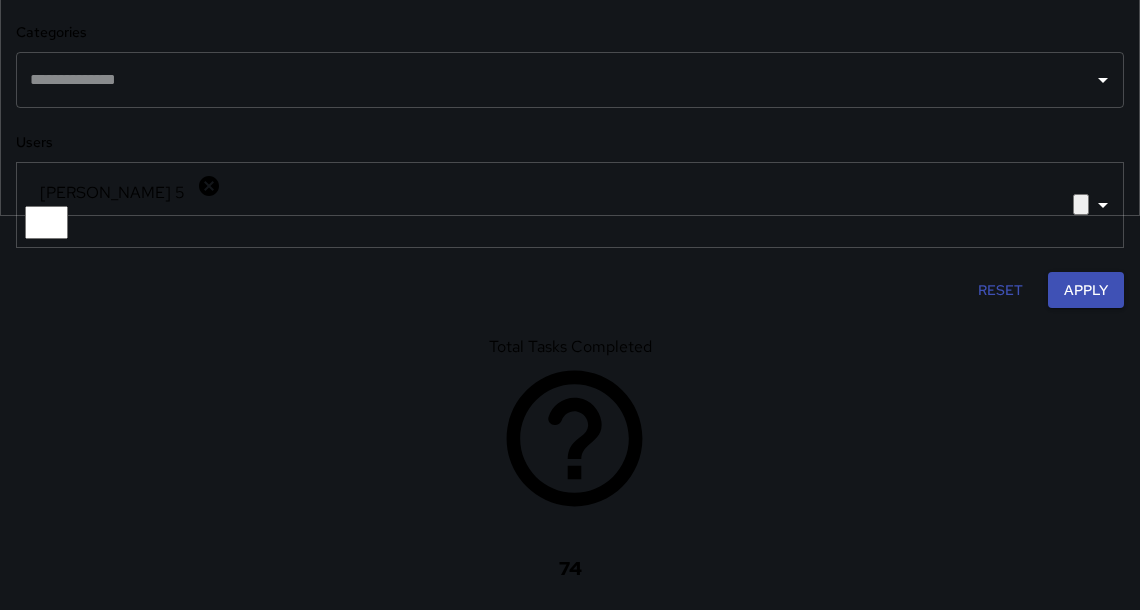 click on "16171660" at bounding box center (72, 2843) 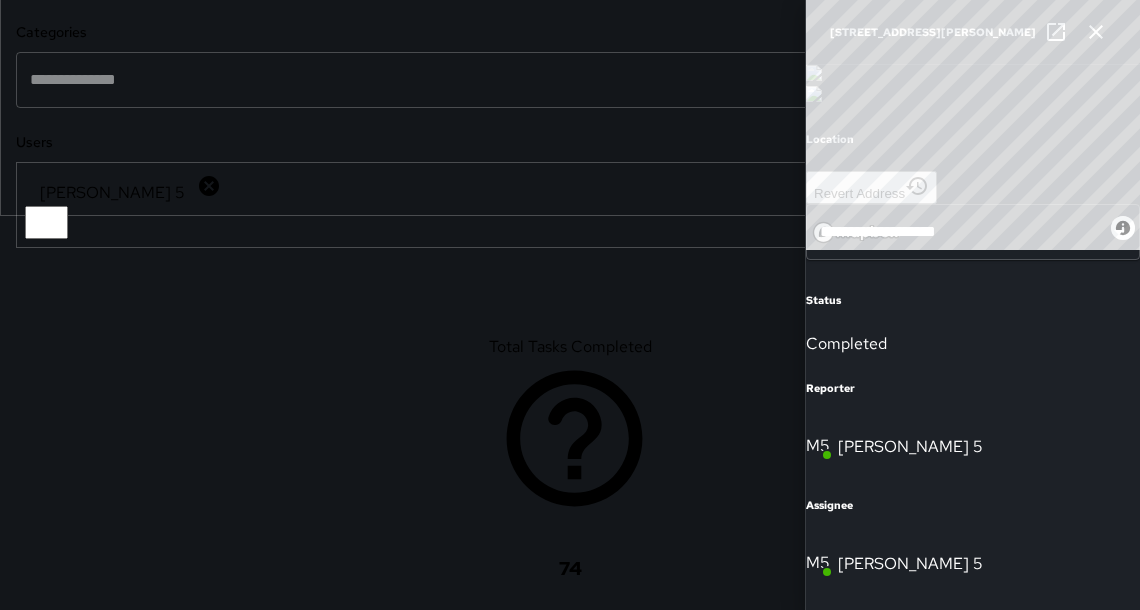 click 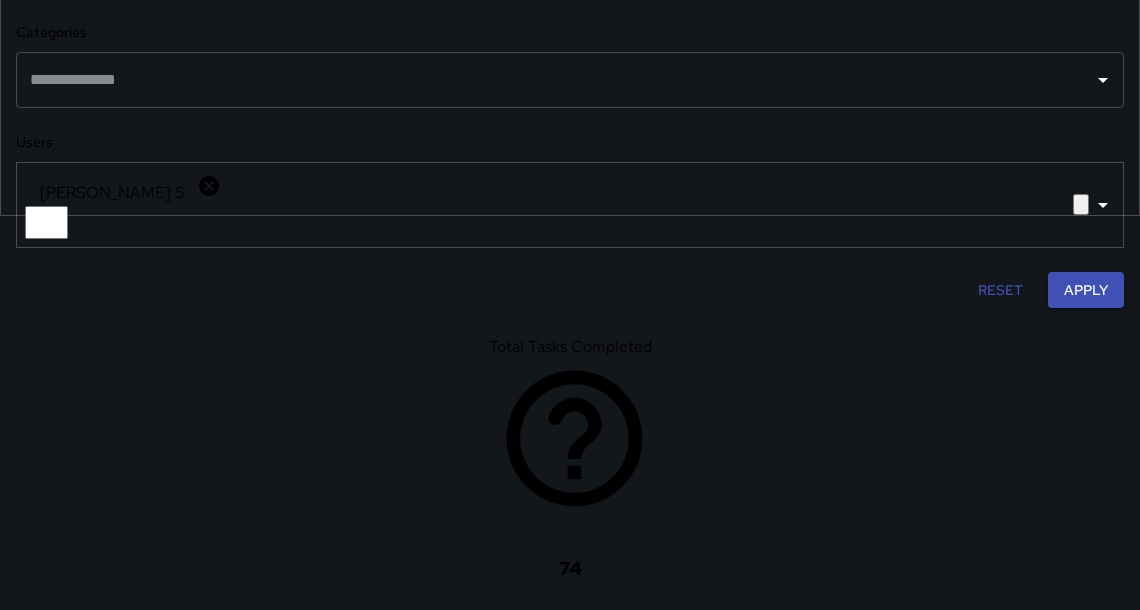 scroll, scrollTop: 438, scrollLeft: 0, axis: vertical 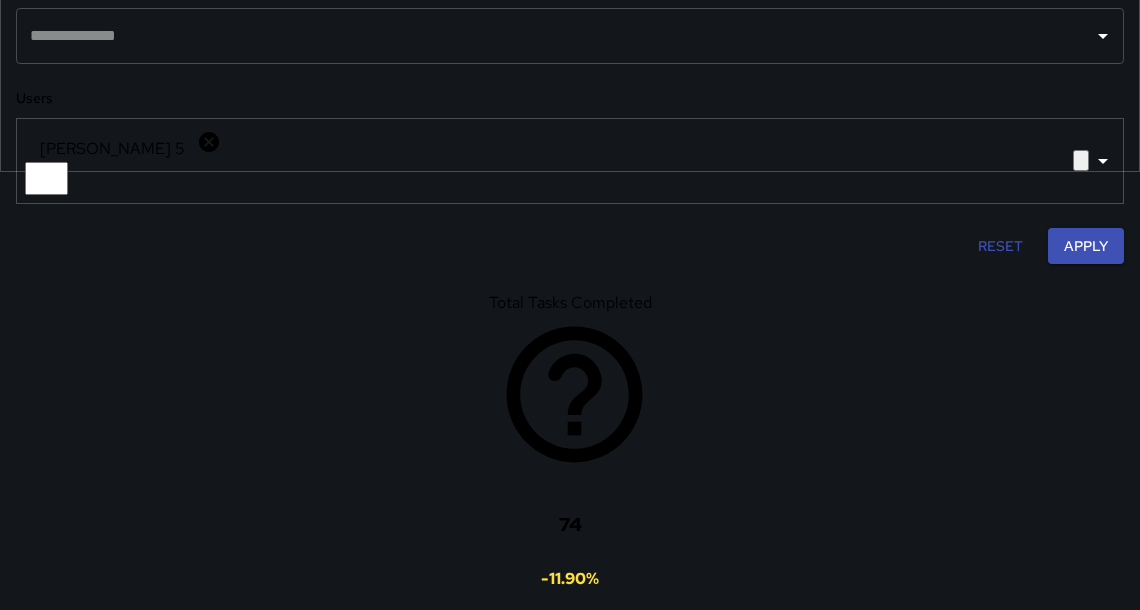 click 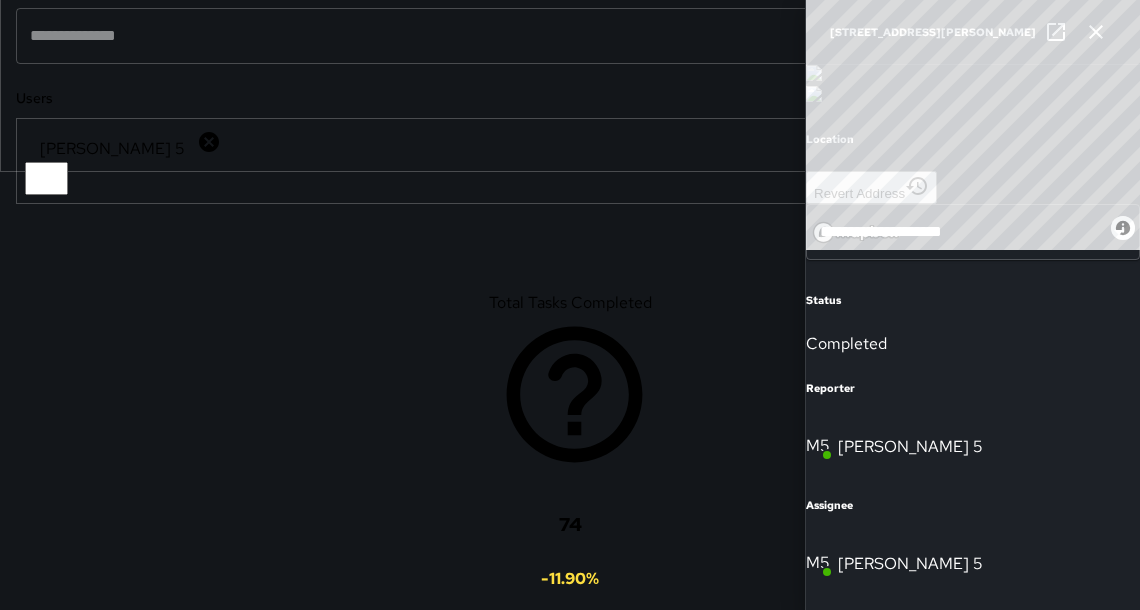 scroll, scrollTop: 144, scrollLeft: 0, axis: vertical 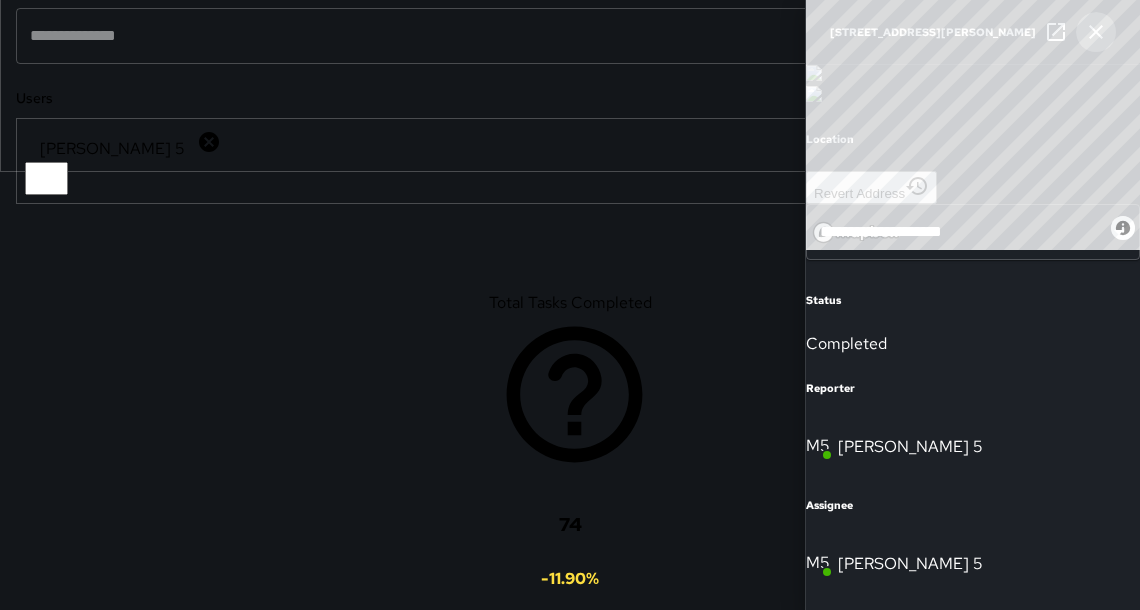 click 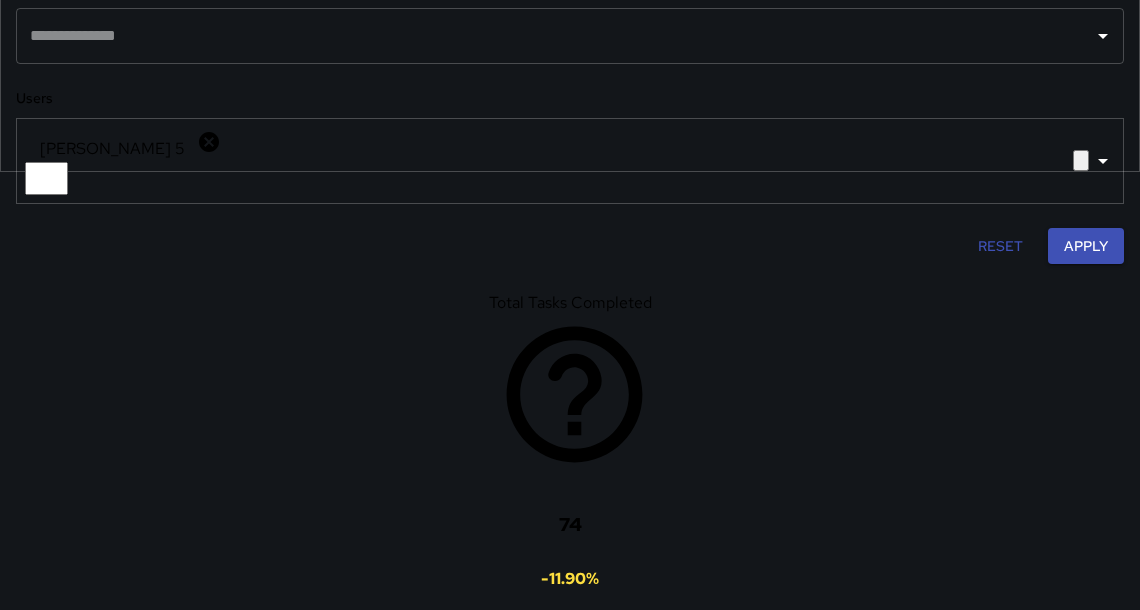 scroll, scrollTop: 448, scrollLeft: 0, axis: vertical 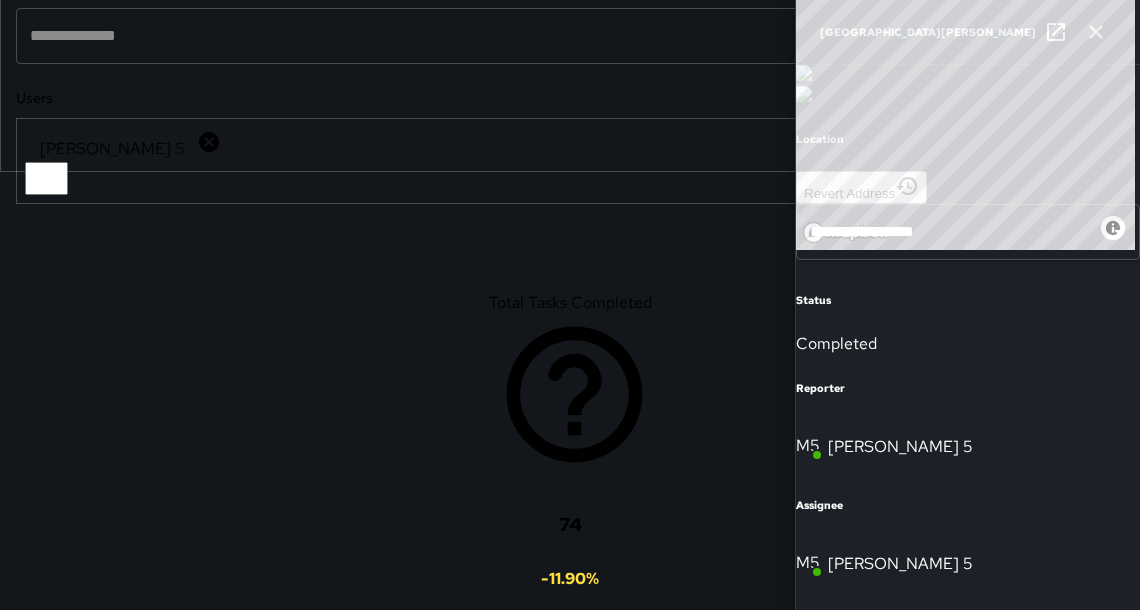 click 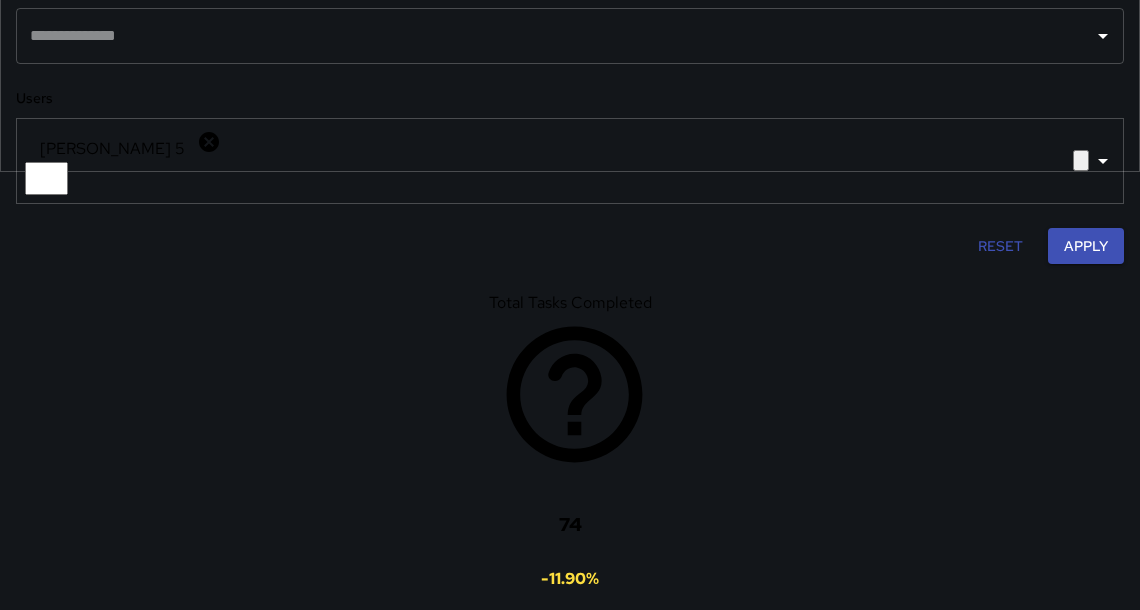 scroll, scrollTop: 1109, scrollLeft: 0, axis: vertical 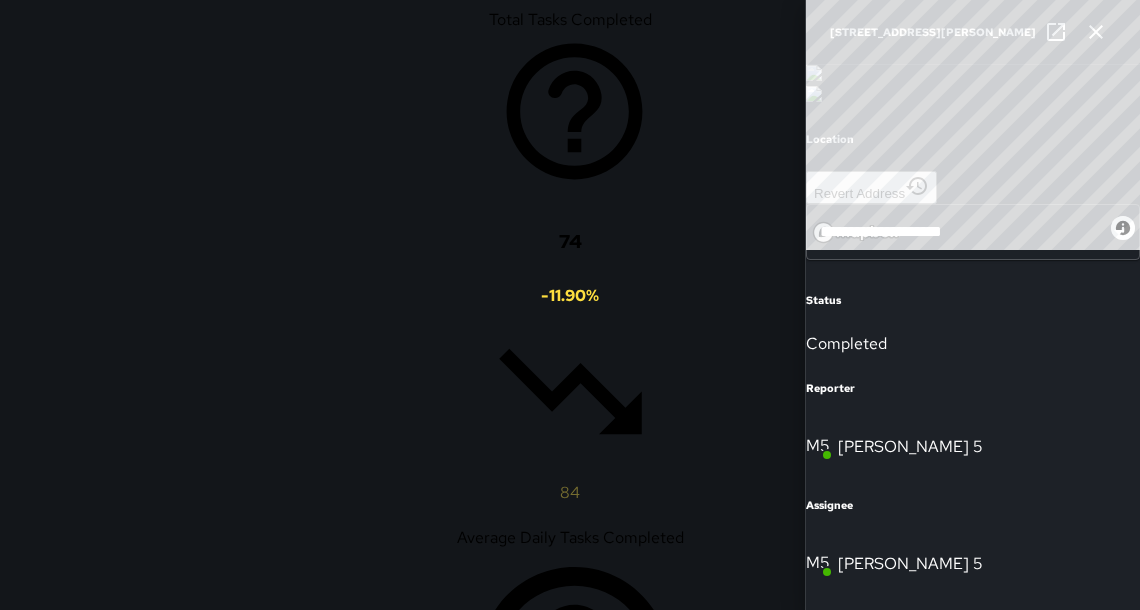 drag, startPoint x: 1151, startPoint y: 227, endPoint x: 1138, endPoint y: 298, distance: 72.18033 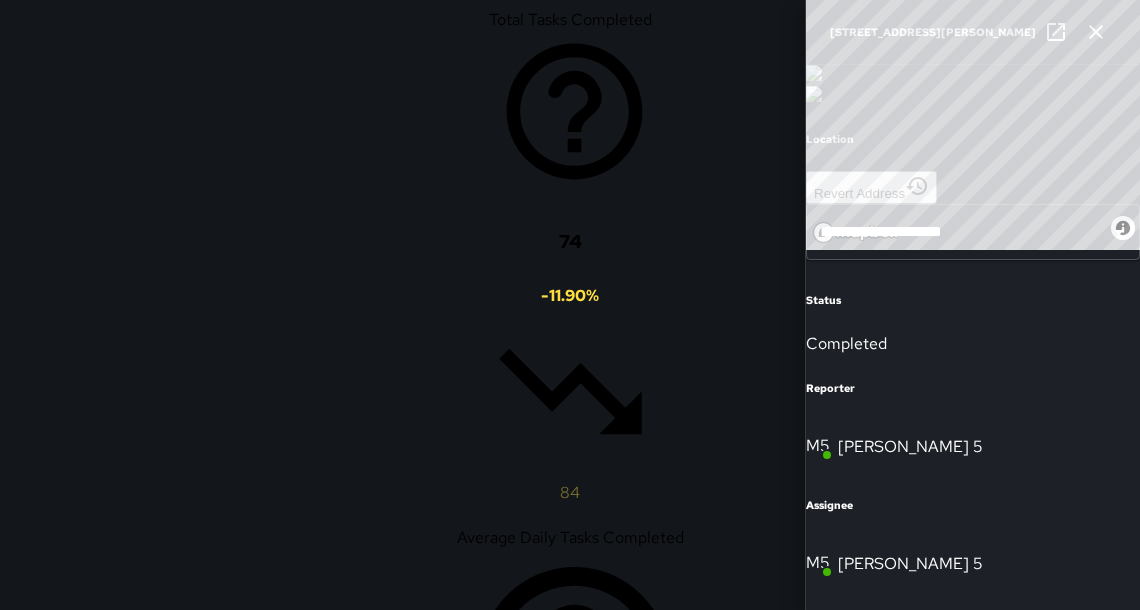 click on "**********" at bounding box center [570, 1638] 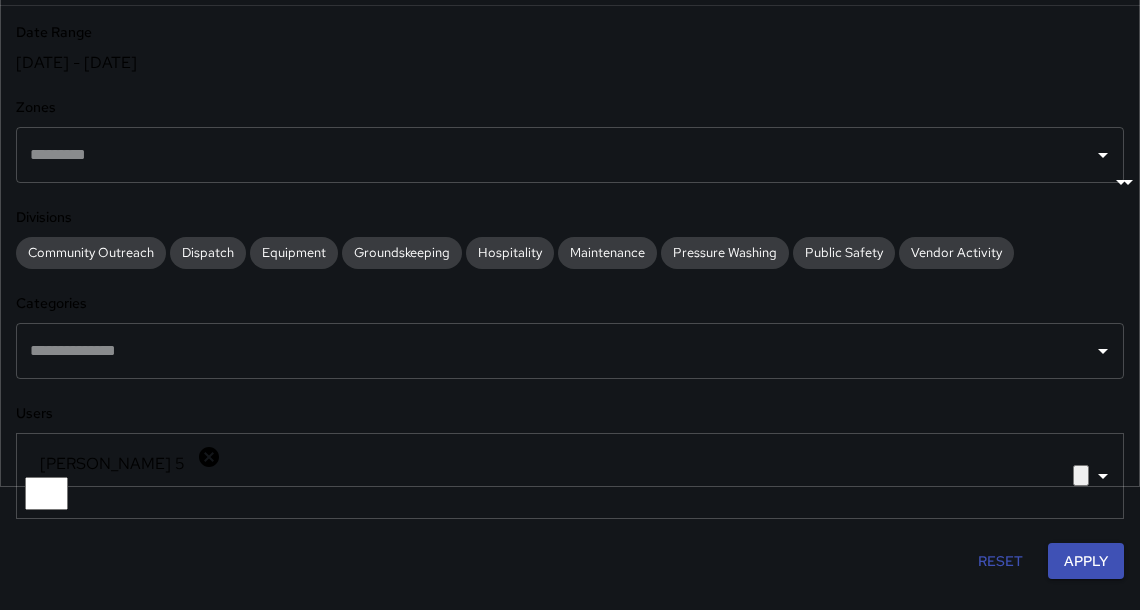 scroll, scrollTop: 86, scrollLeft: 0, axis: vertical 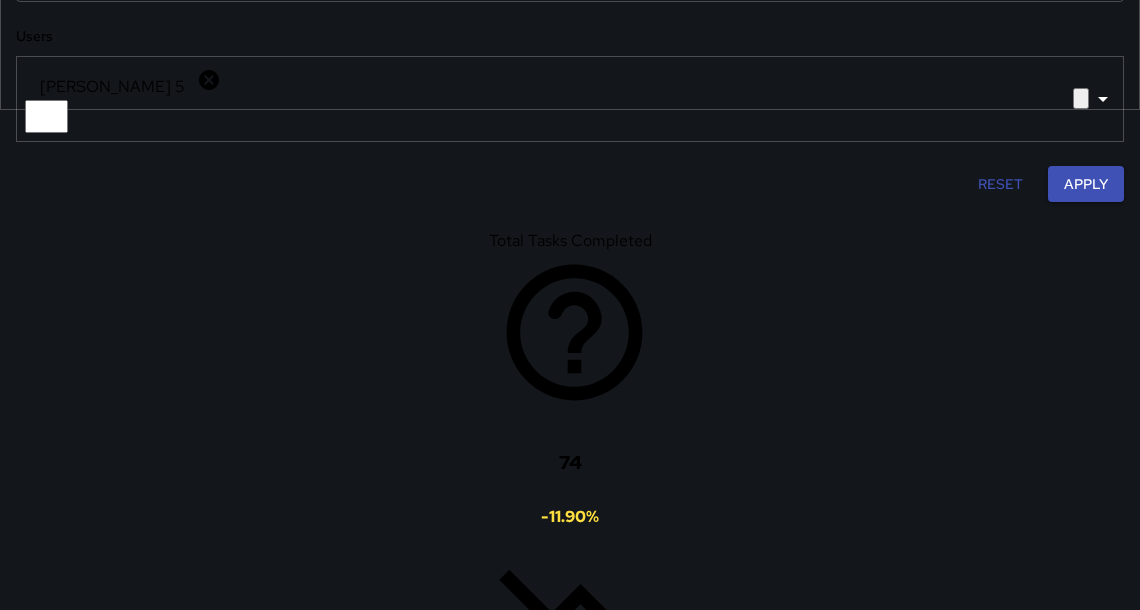 click 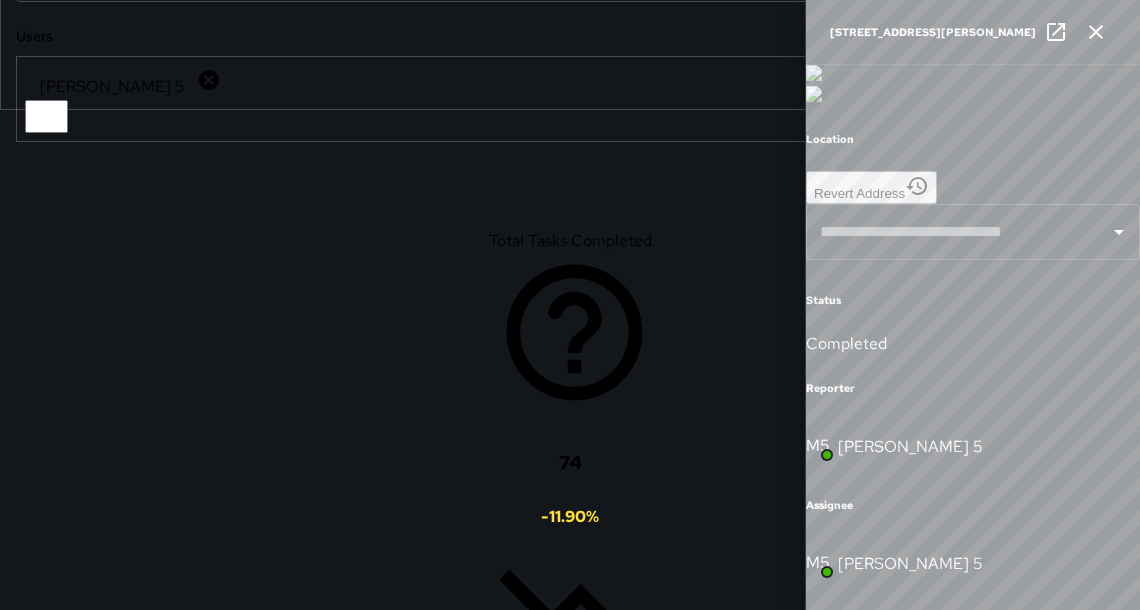 type on "**********" 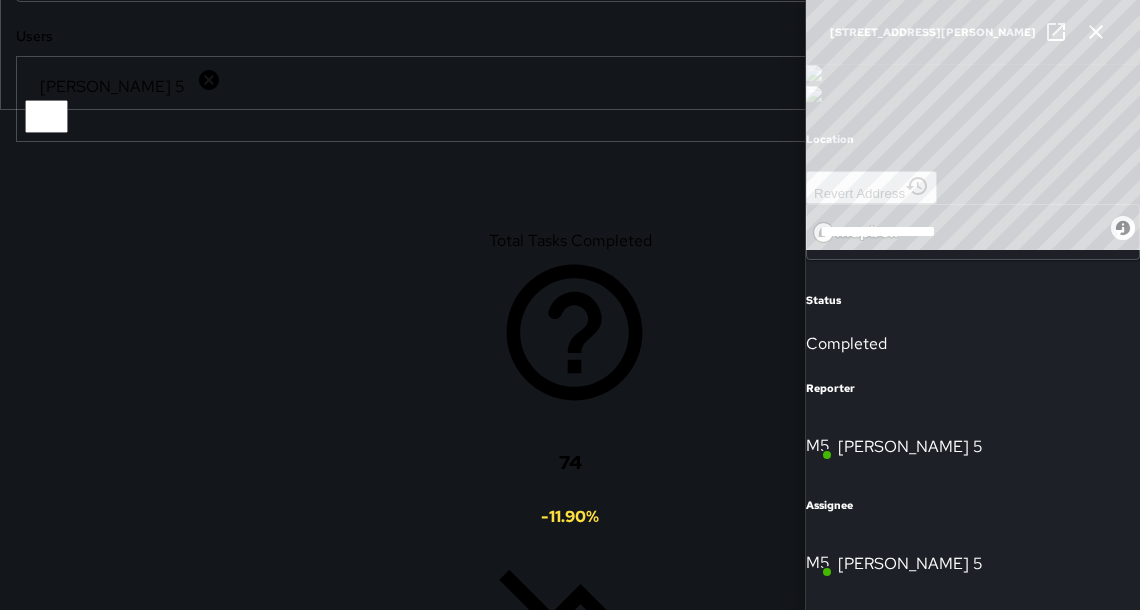 click 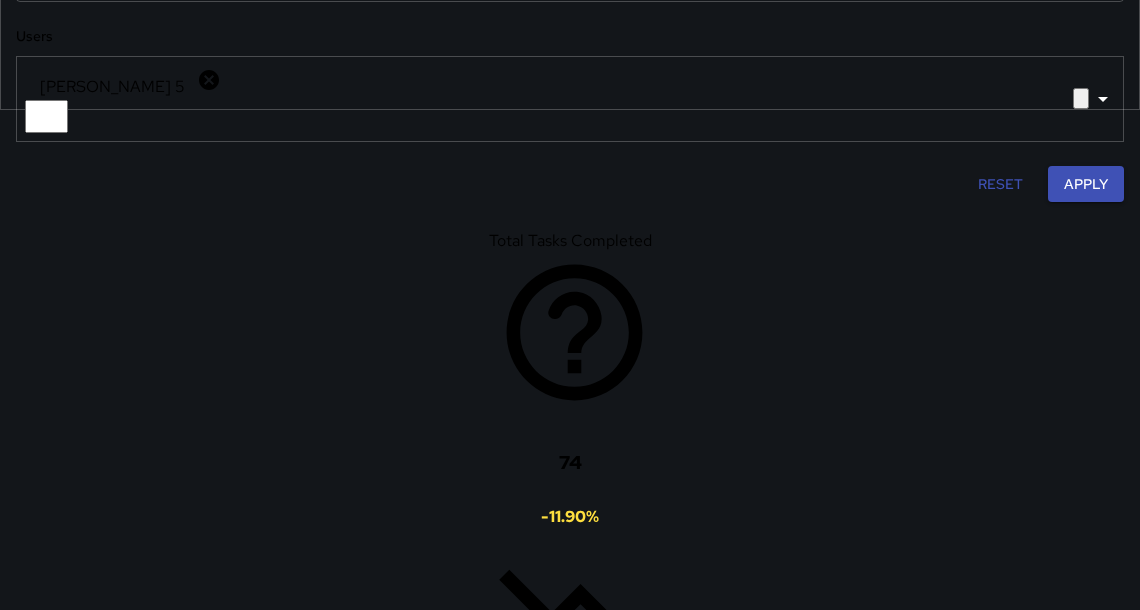 scroll, scrollTop: 0, scrollLeft: 0, axis: both 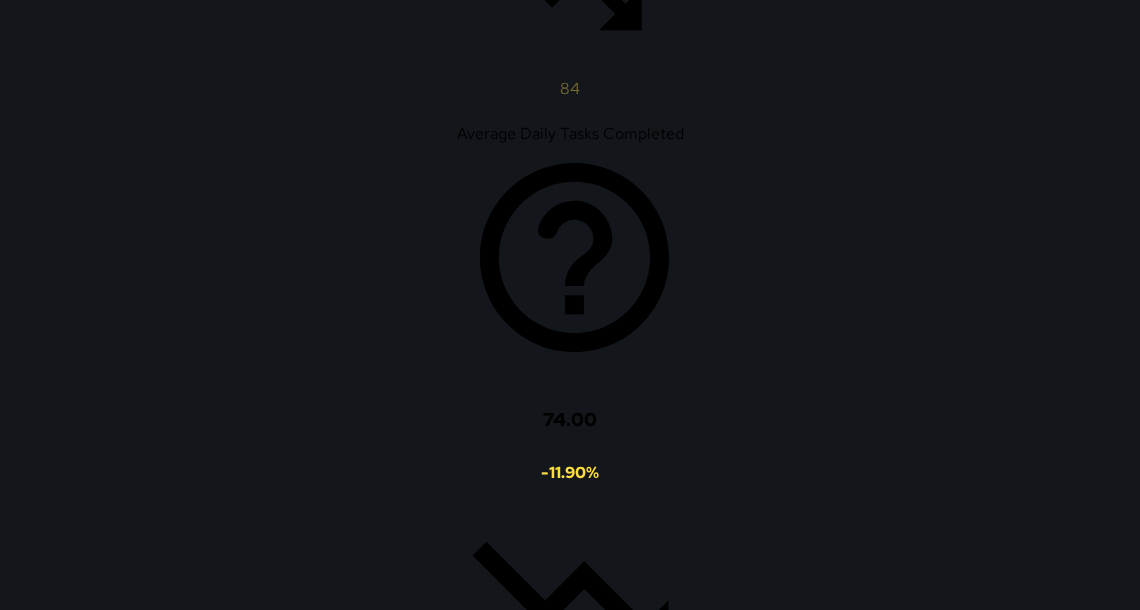 click at bounding box center [555, -511] 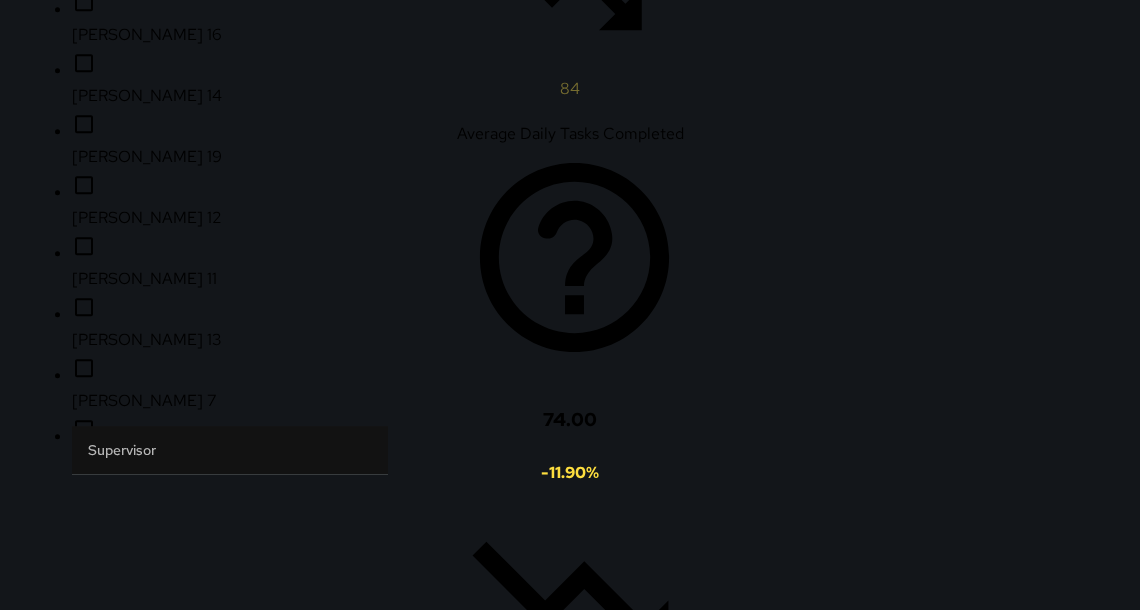type on "******" 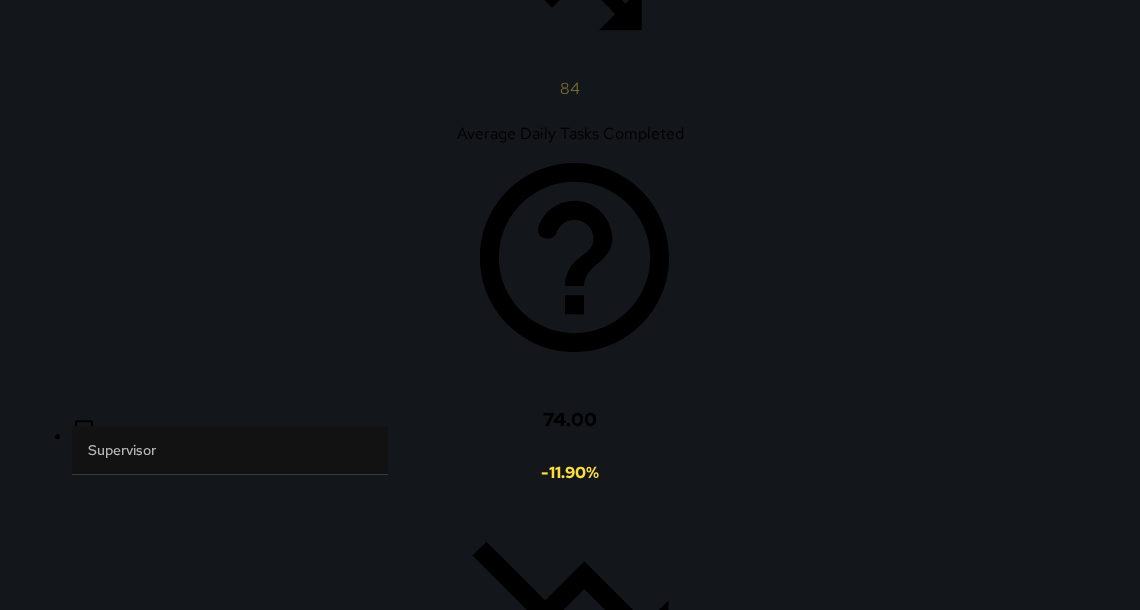 type 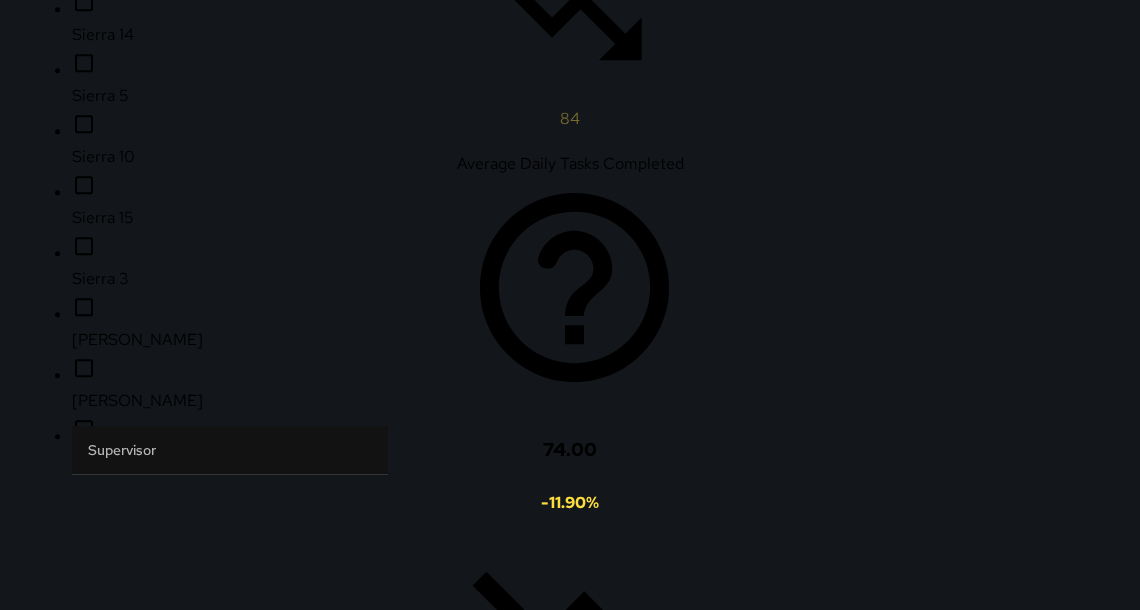 scroll, scrollTop: 2923, scrollLeft: 0, axis: vertical 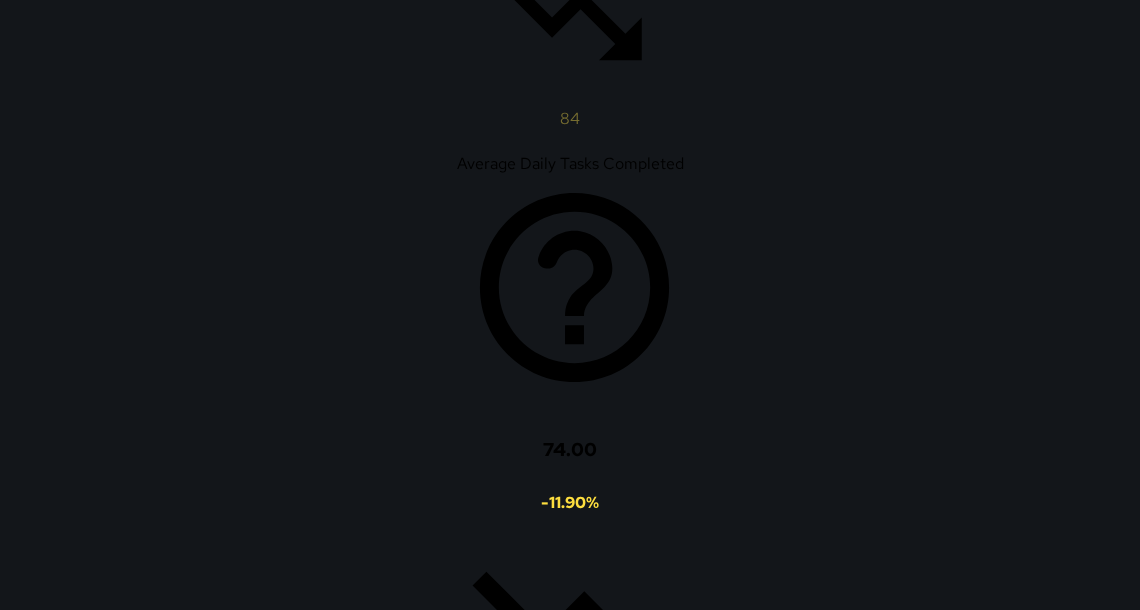 click on "Apply" at bounding box center [1086, -411] 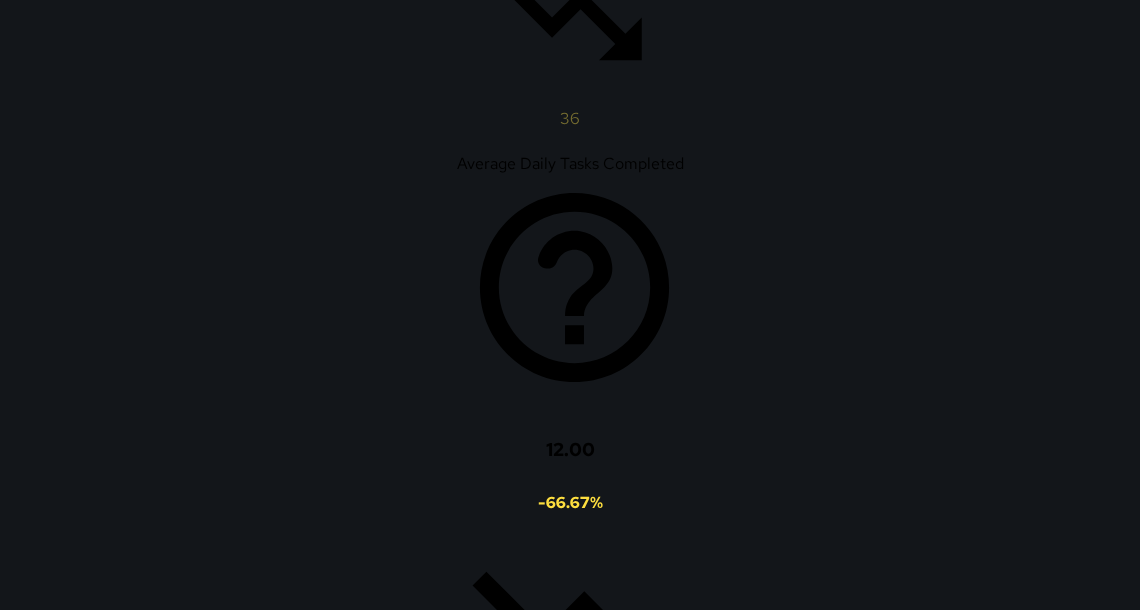 scroll, scrollTop: 0, scrollLeft: 0, axis: both 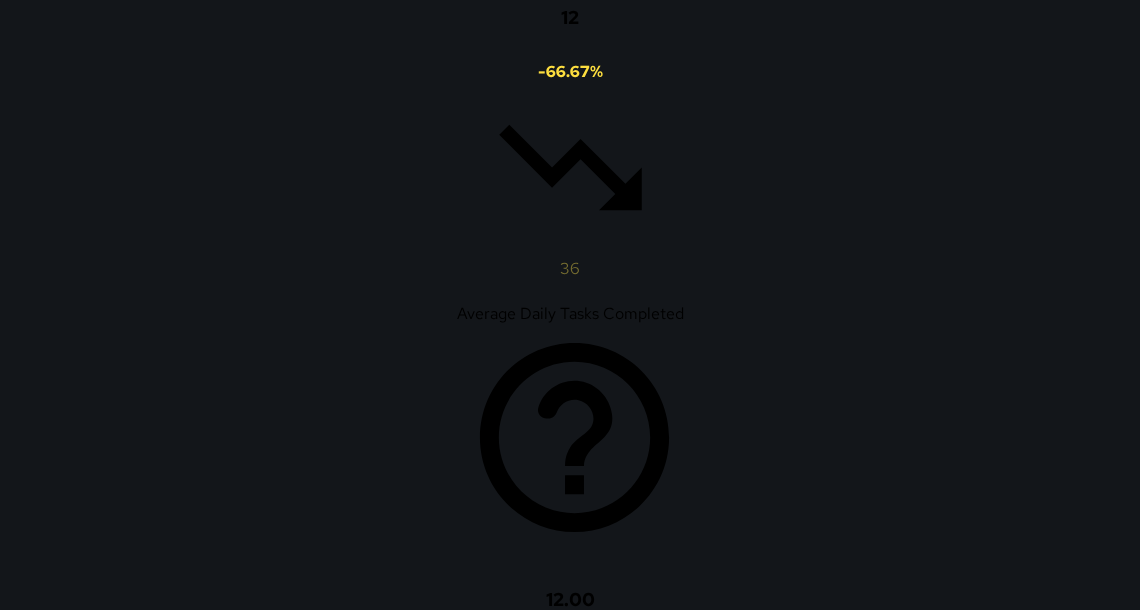 click on "Jun 30, 2025 - Jun 30, 2025" at bounding box center (570, -760) 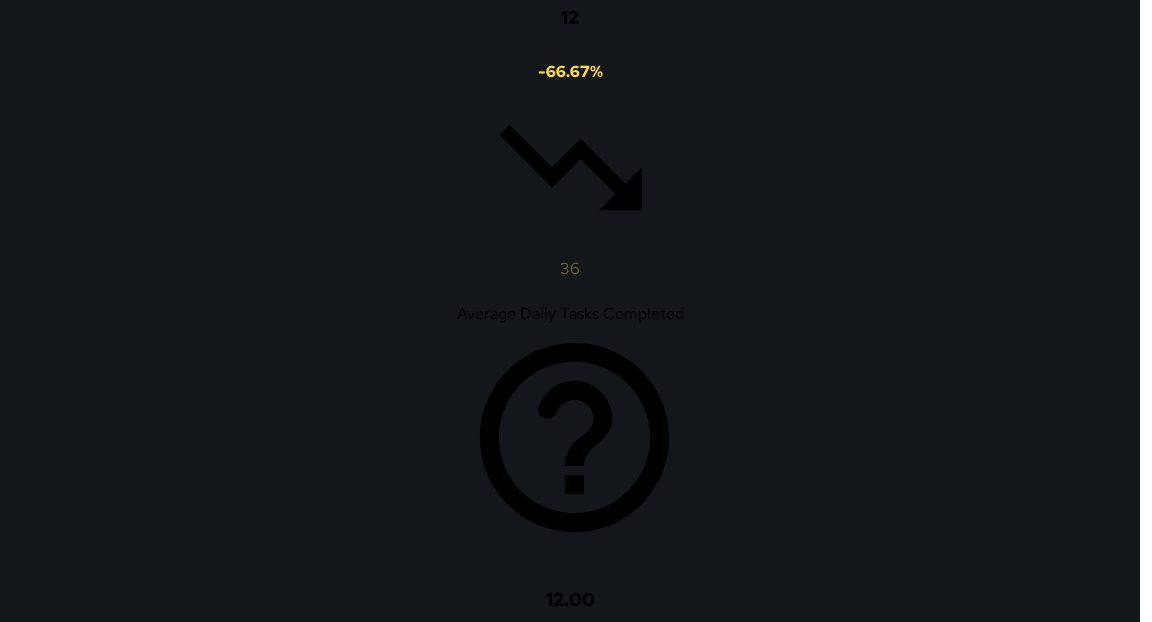 click on "1" at bounding box center [11, 3827] 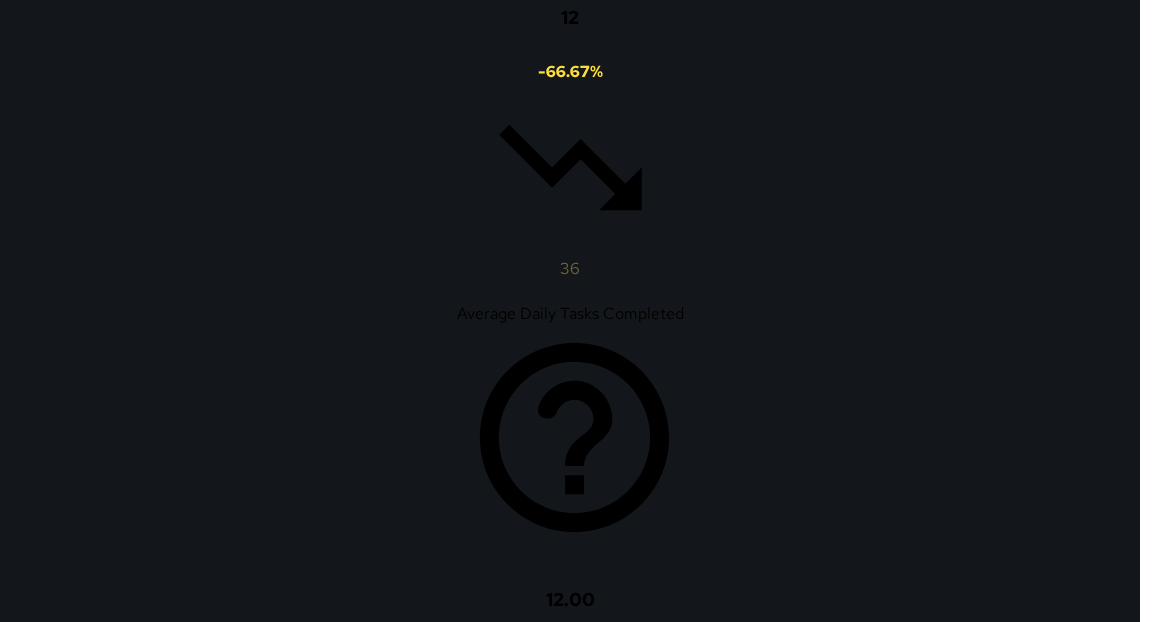 click on "Save" at bounding box center (34, 5438) 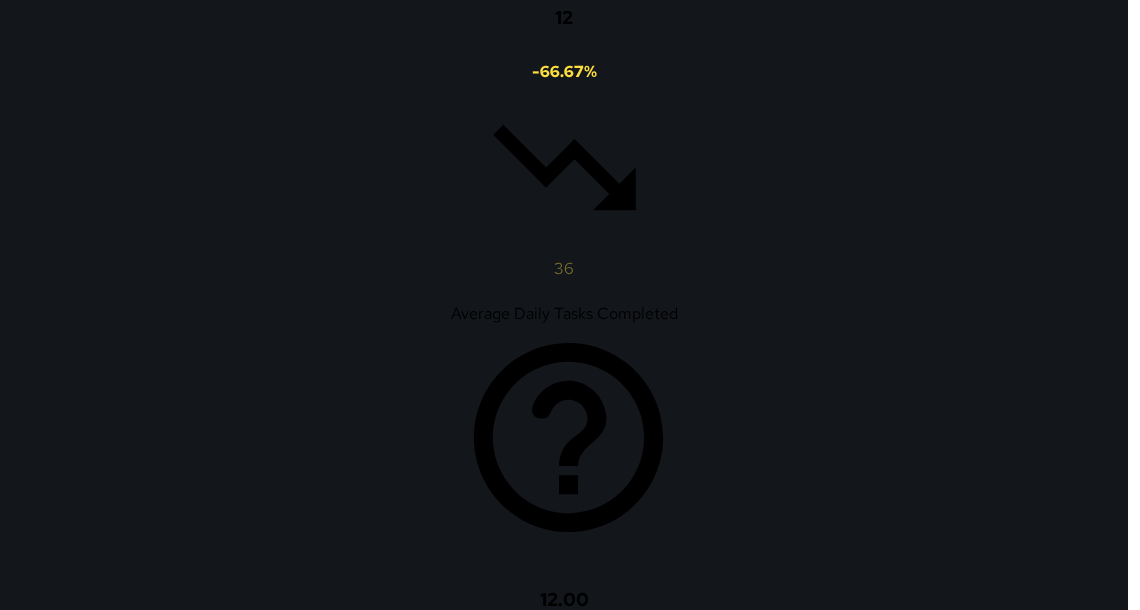 scroll, scrollTop: 13, scrollLeft: 12, axis: both 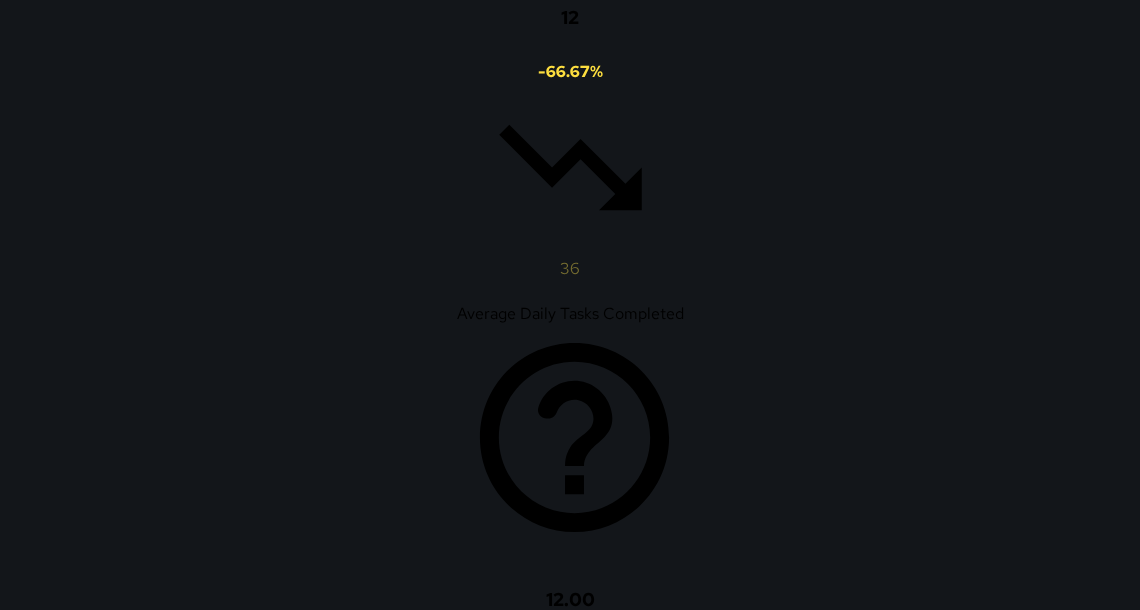 click on "Apply" at bounding box center [1086, -261] 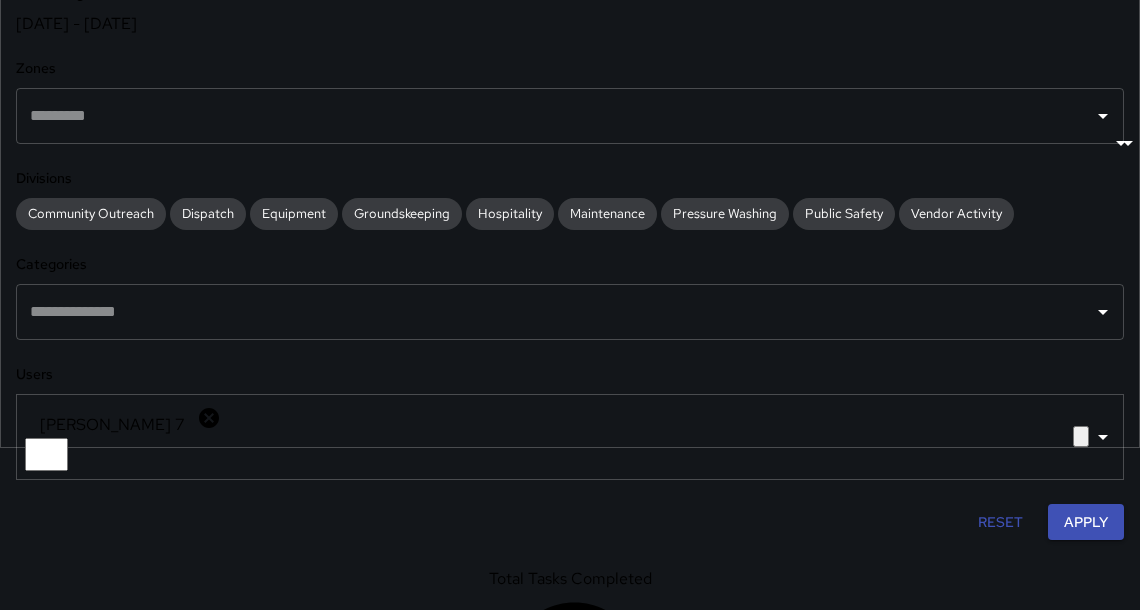 scroll, scrollTop: 328, scrollLeft: 0, axis: vertical 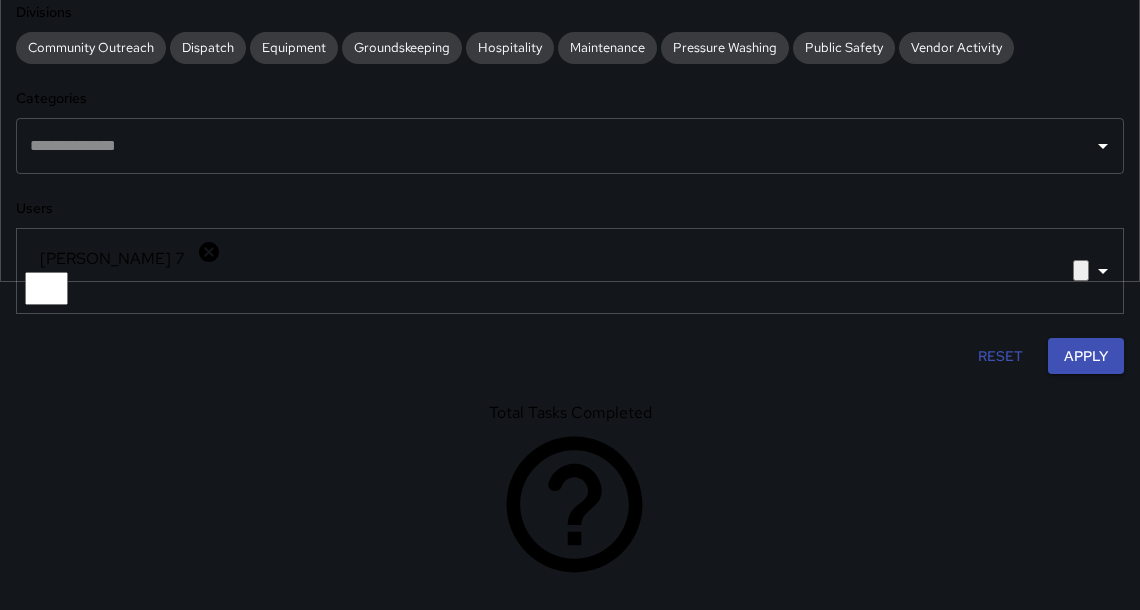click 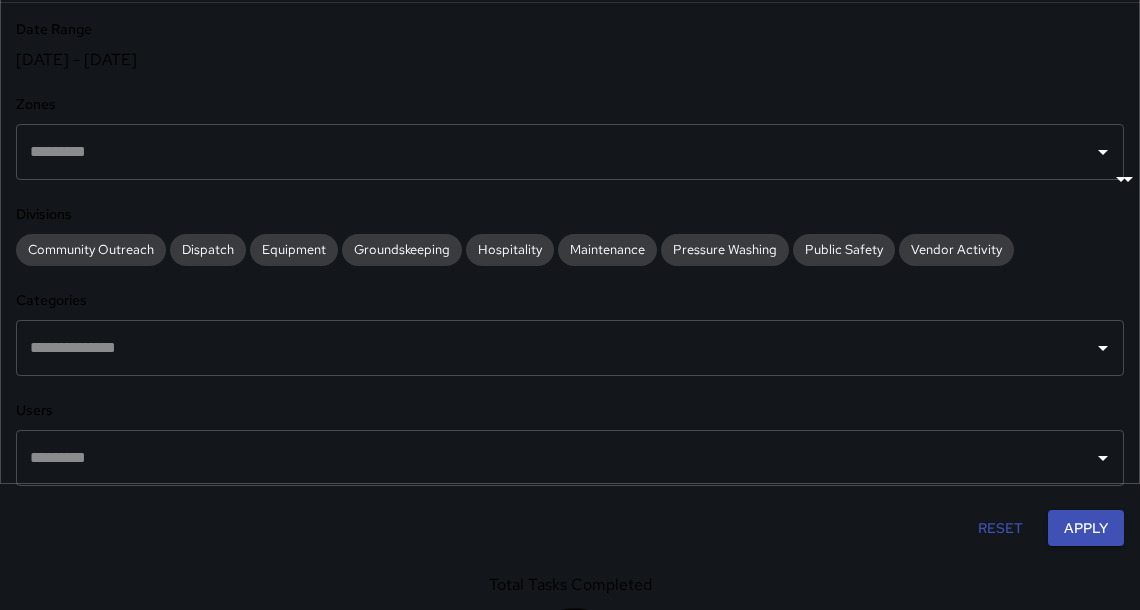scroll, scrollTop: 124, scrollLeft: 0, axis: vertical 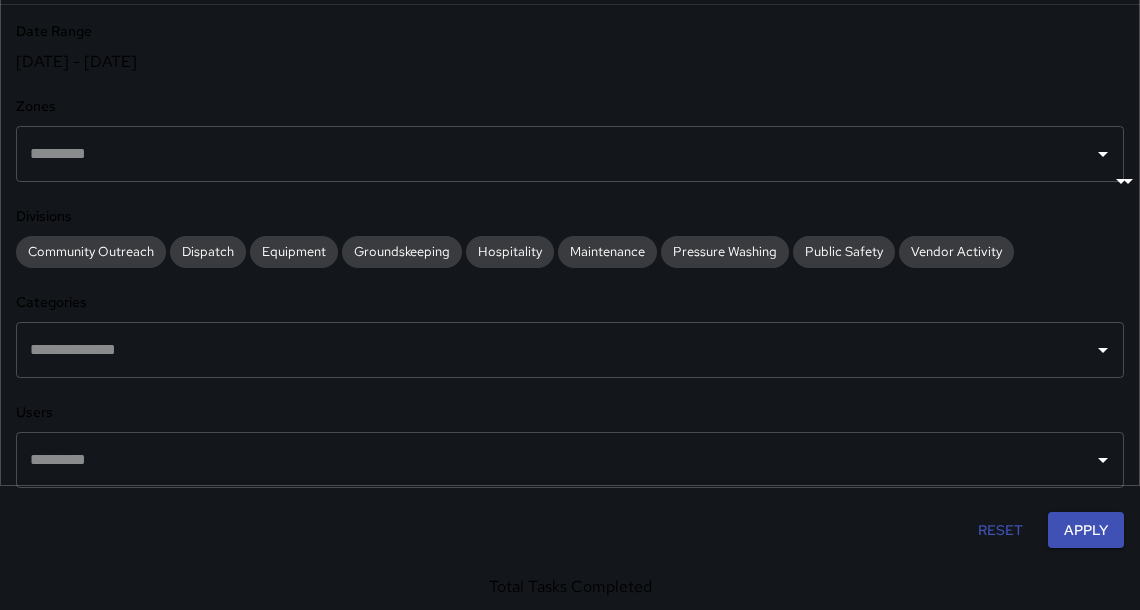 click on "Export" at bounding box center (71, 2434) 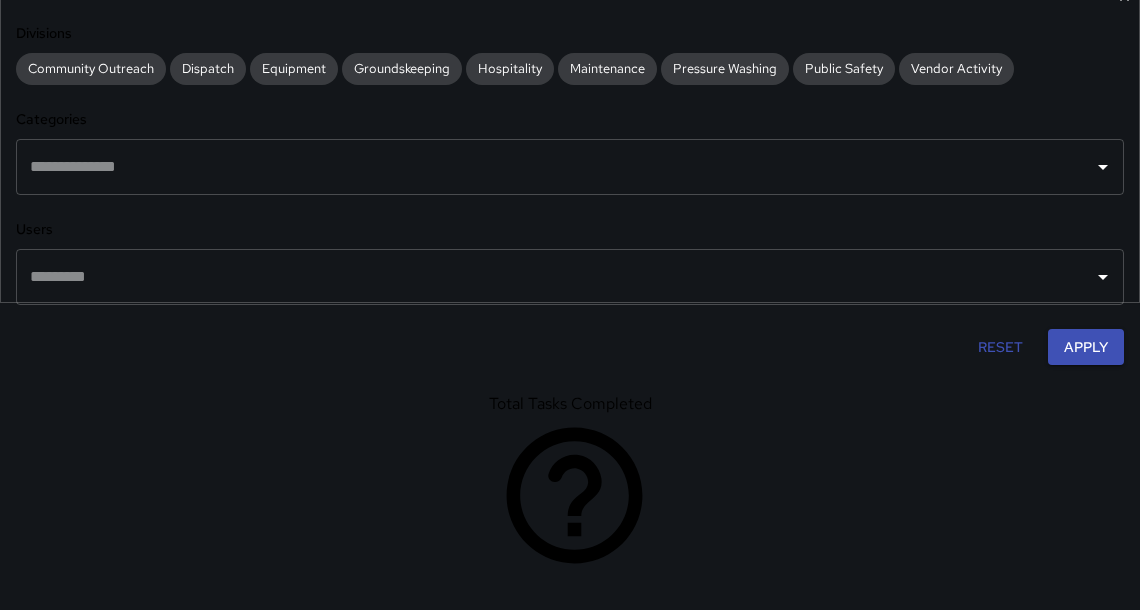 scroll, scrollTop: 368, scrollLeft: 0, axis: vertical 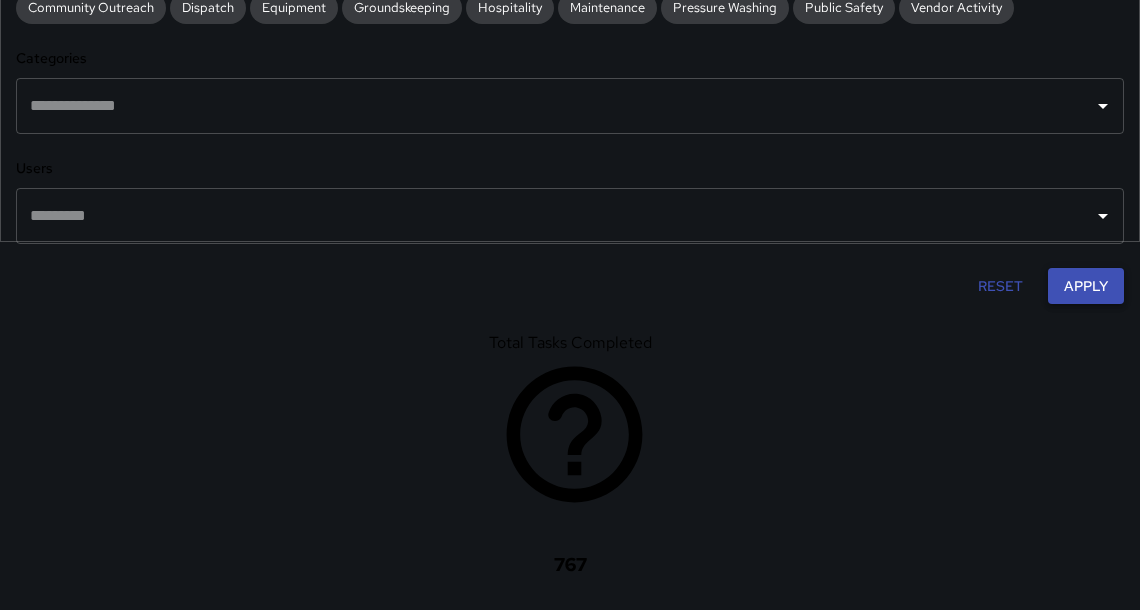 click on "Apply" at bounding box center [1086, 286] 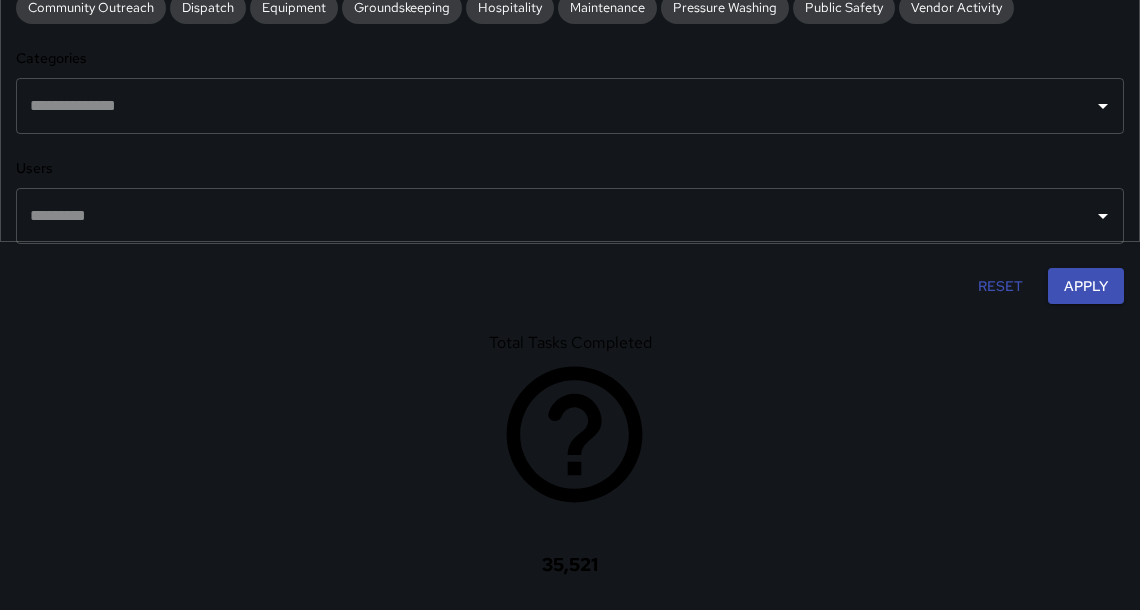 click on "**********" at bounding box center (570, 40) 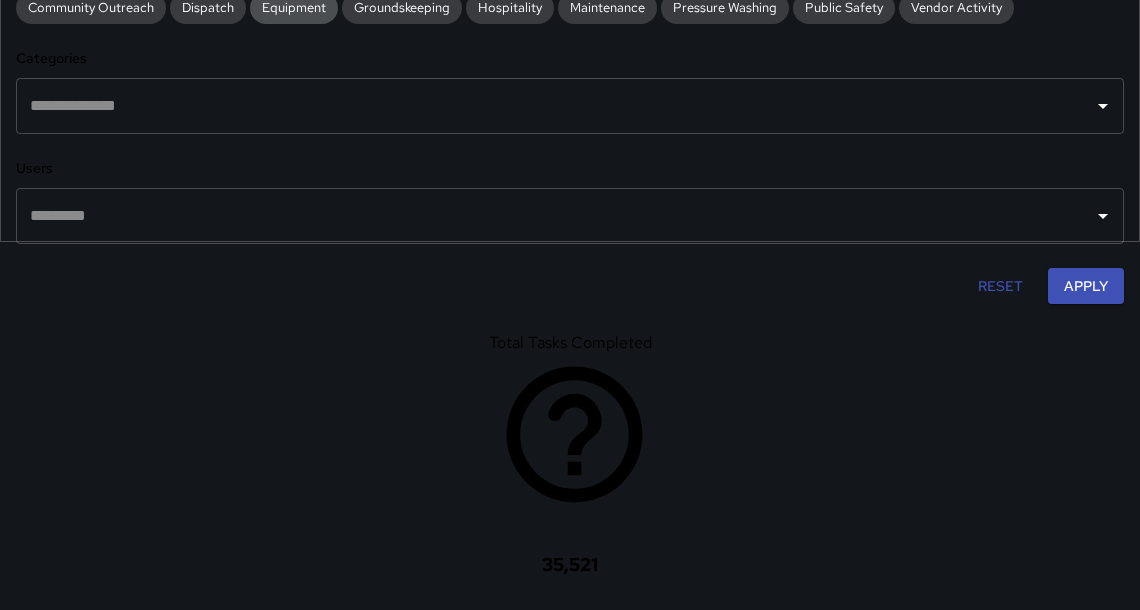 click on "Equipment" at bounding box center (294, 7) 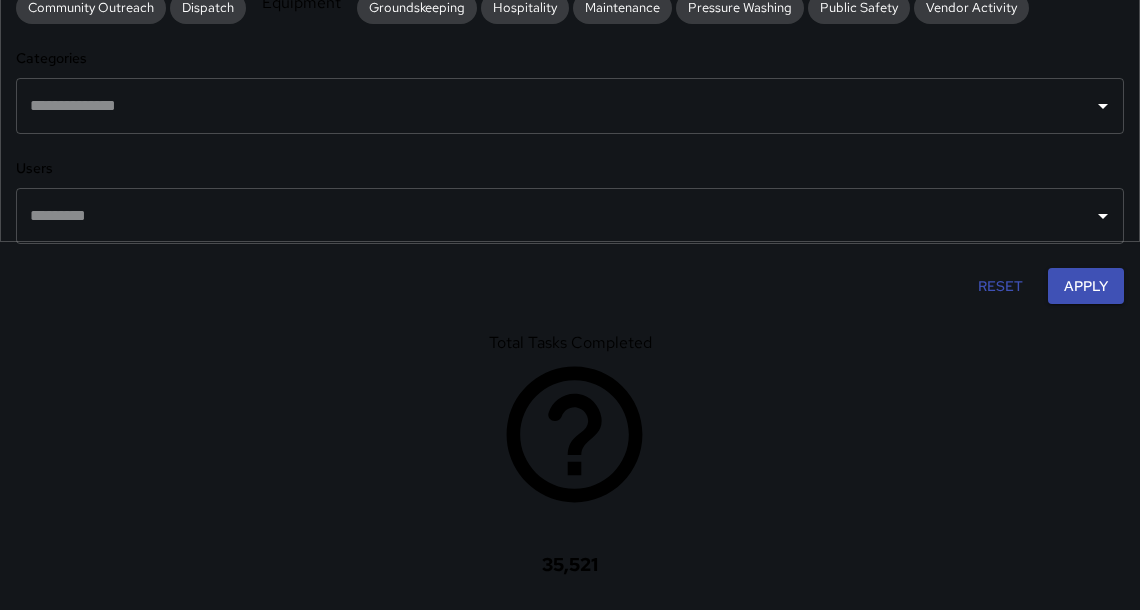 scroll, scrollTop: 108, scrollLeft: 0, axis: vertical 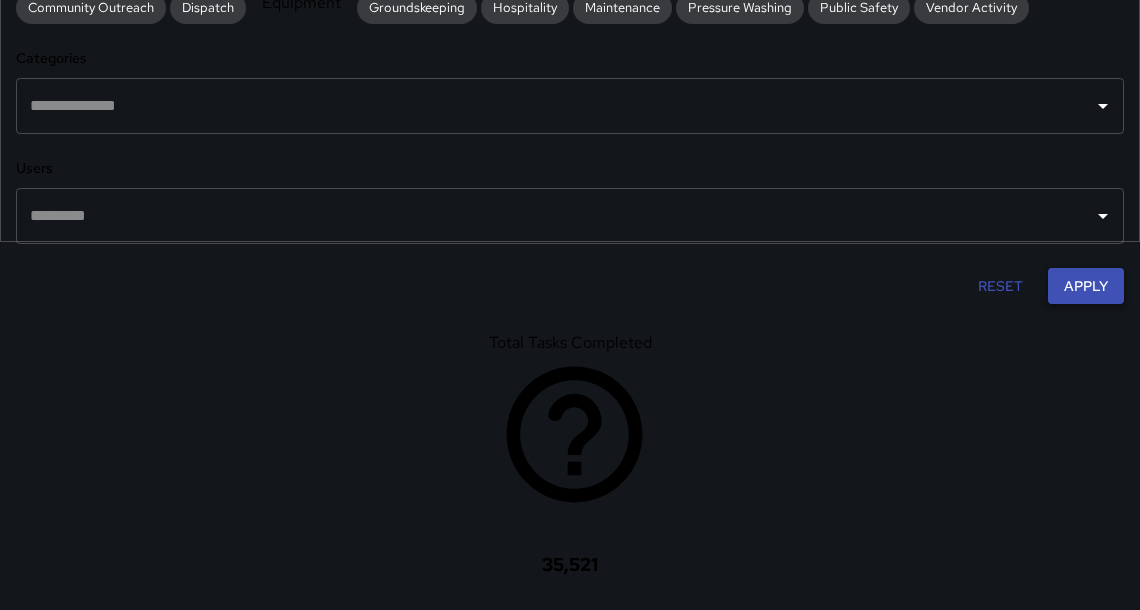 click on "Apply" at bounding box center [1086, 286] 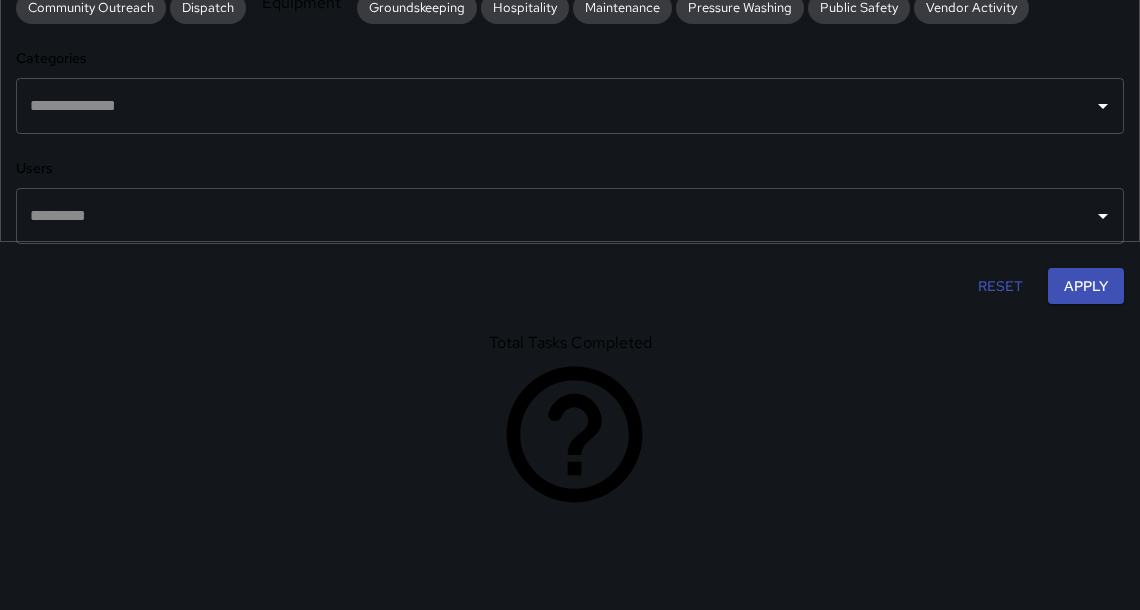 scroll, scrollTop: 0, scrollLeft: 0, axis: both 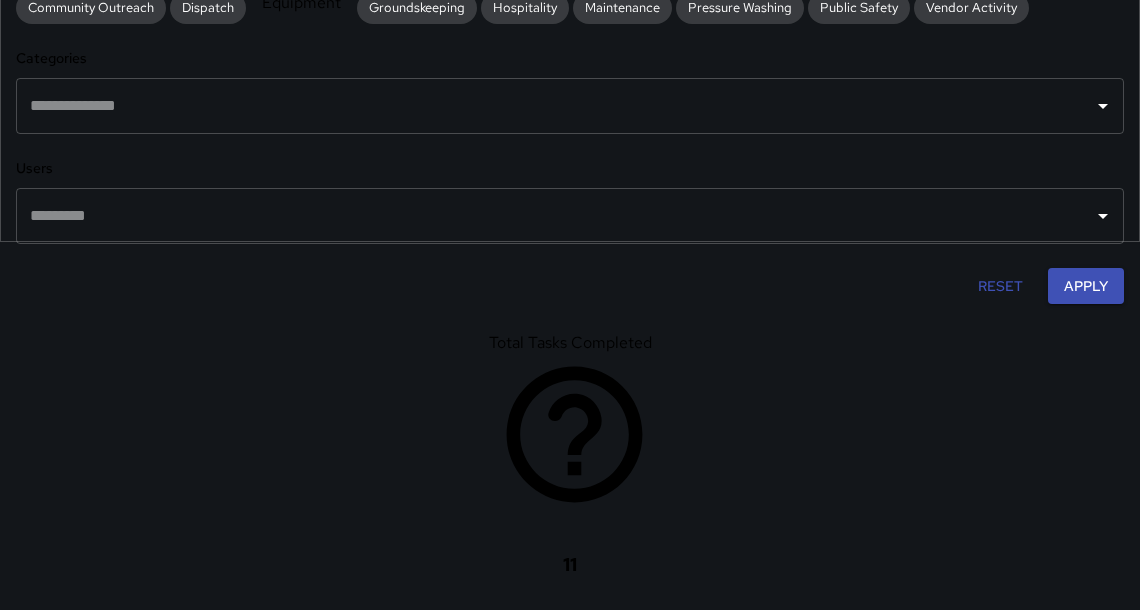 click on "Jun 01, 2025 - Jun 30, 2025" at bounding box center [570, -183] 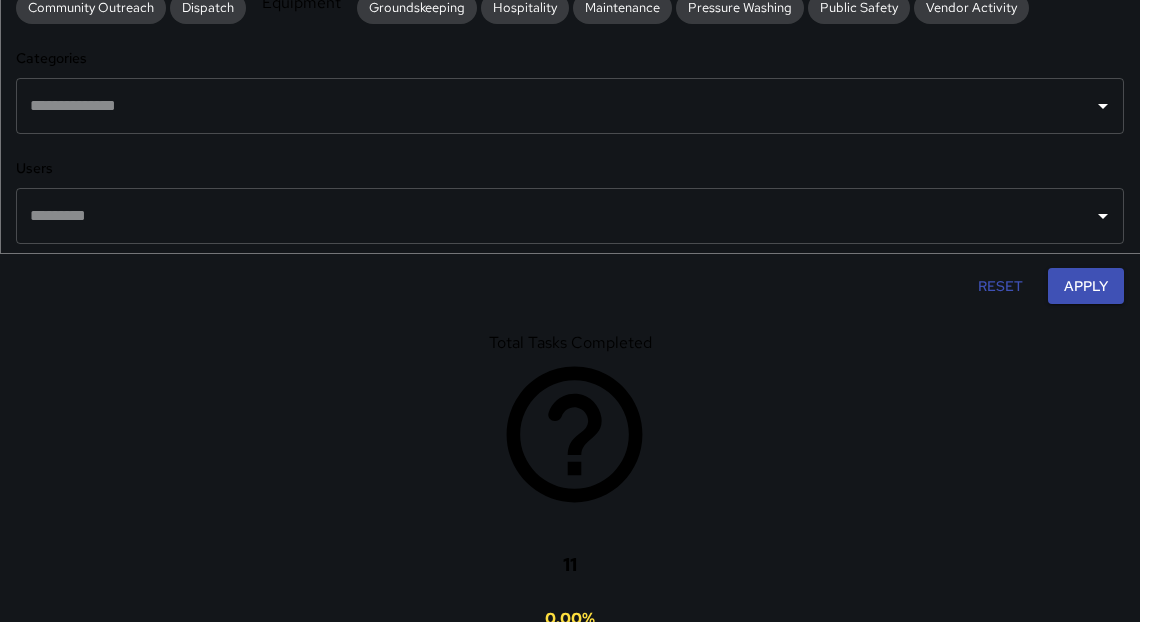 click on "30" at bounding box center [15, 5012] 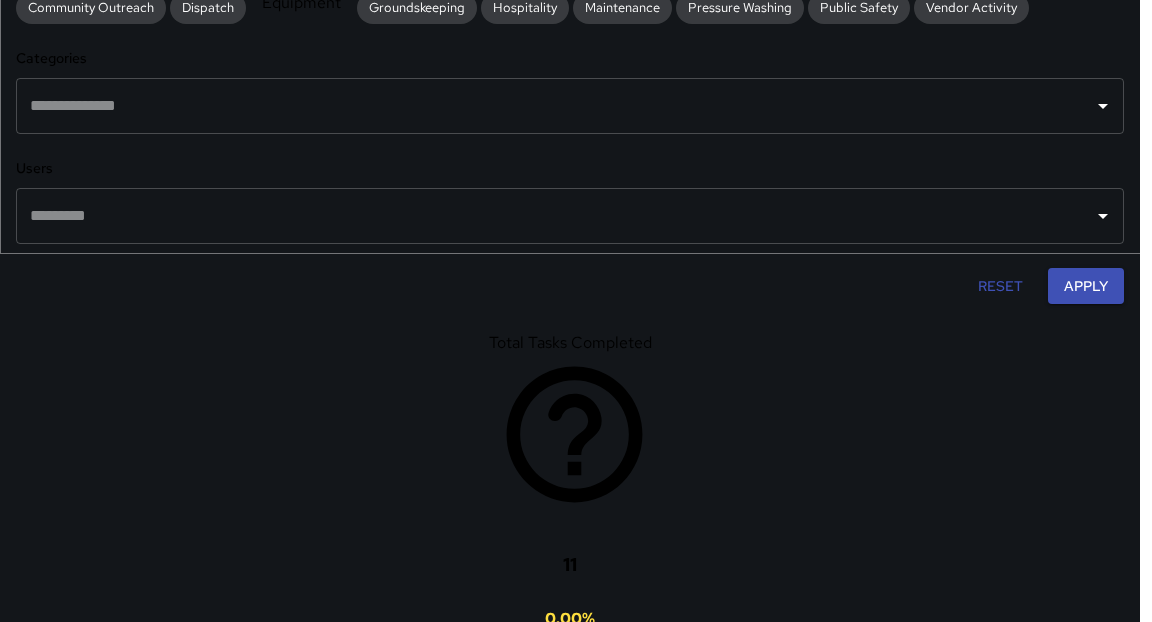 click on "30" at bounding box center (15, 5012) 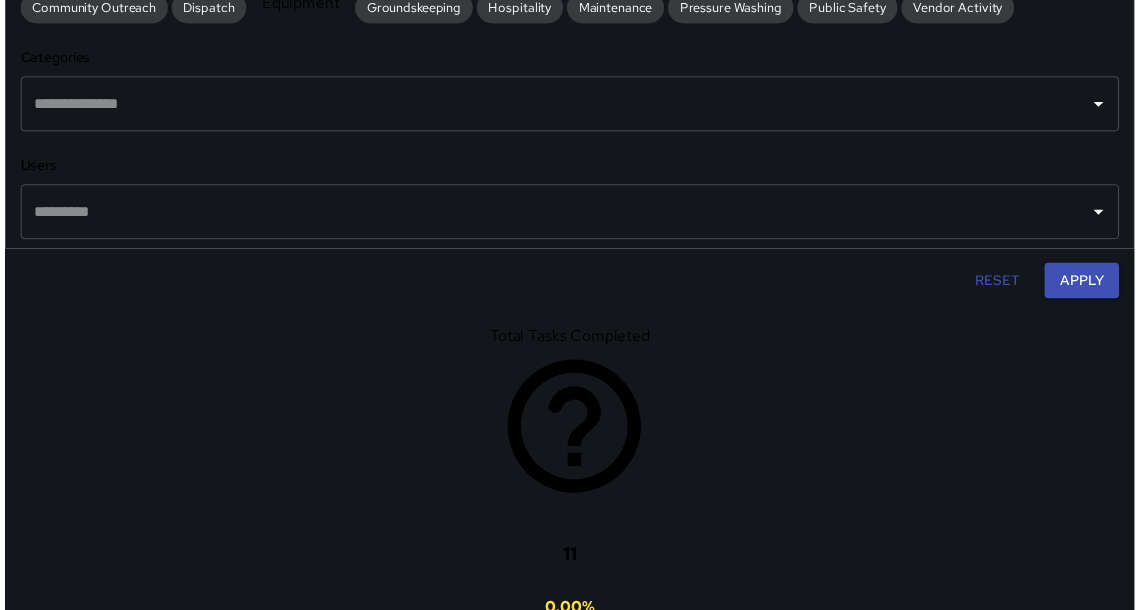 scroll, scrollTop: 13, scrollLeft: 12, axis: both 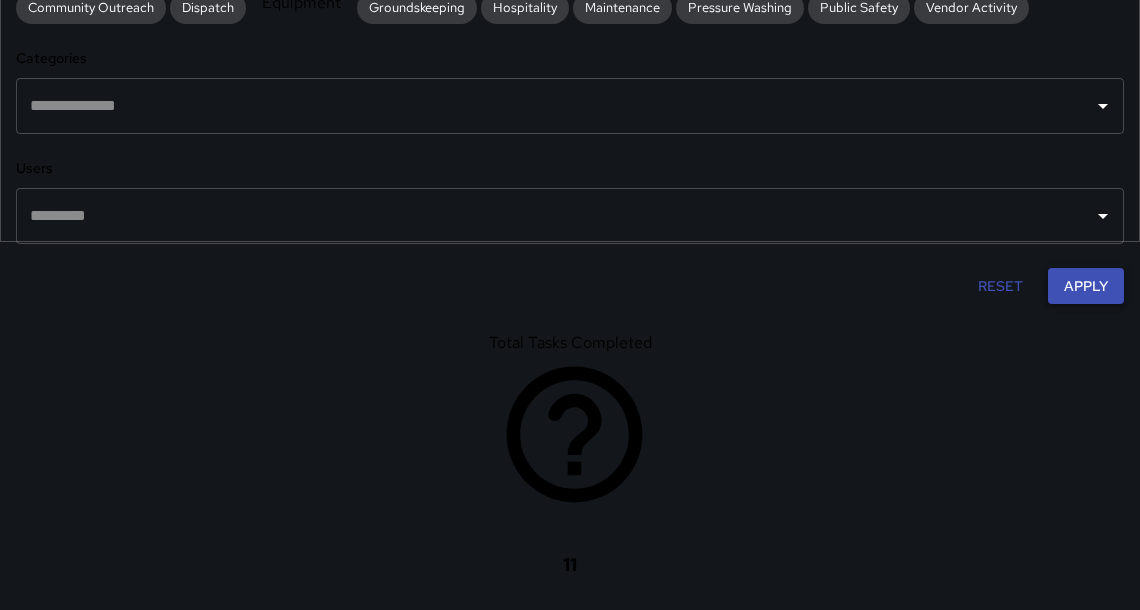 click on "Apply" at bounding box center (1086, 286) 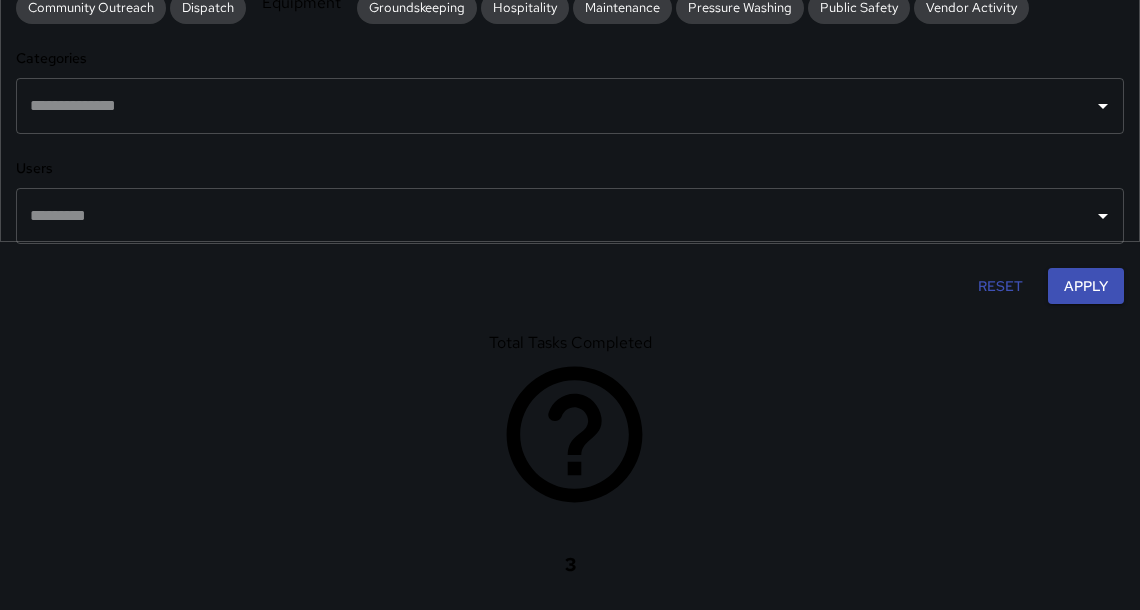 click 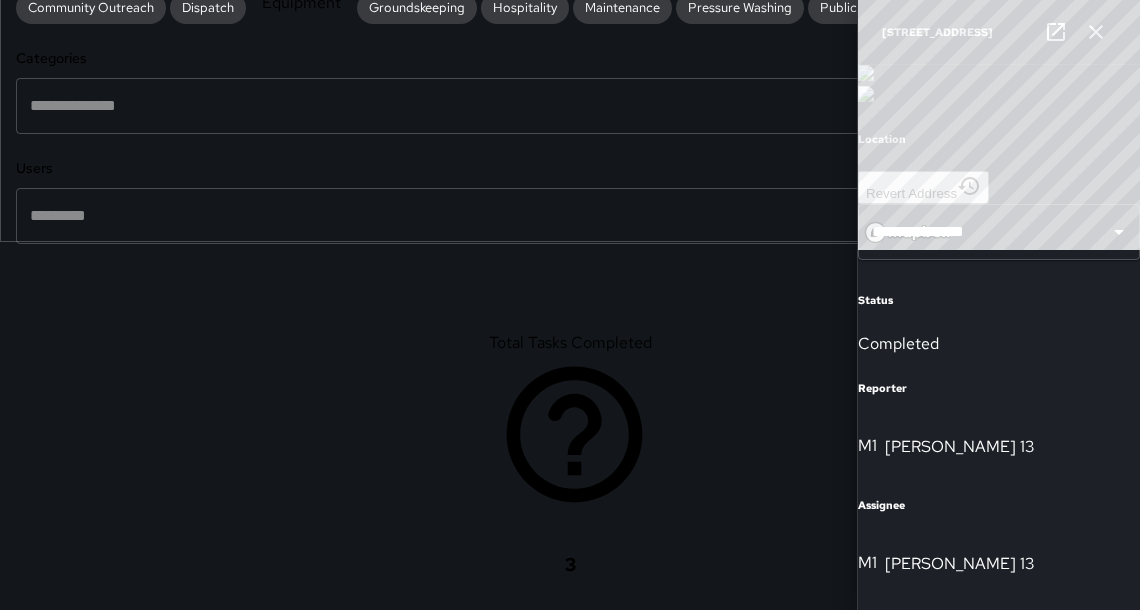 scroll, scrollTop: 768, scrollLeft: 0, axis: vertical 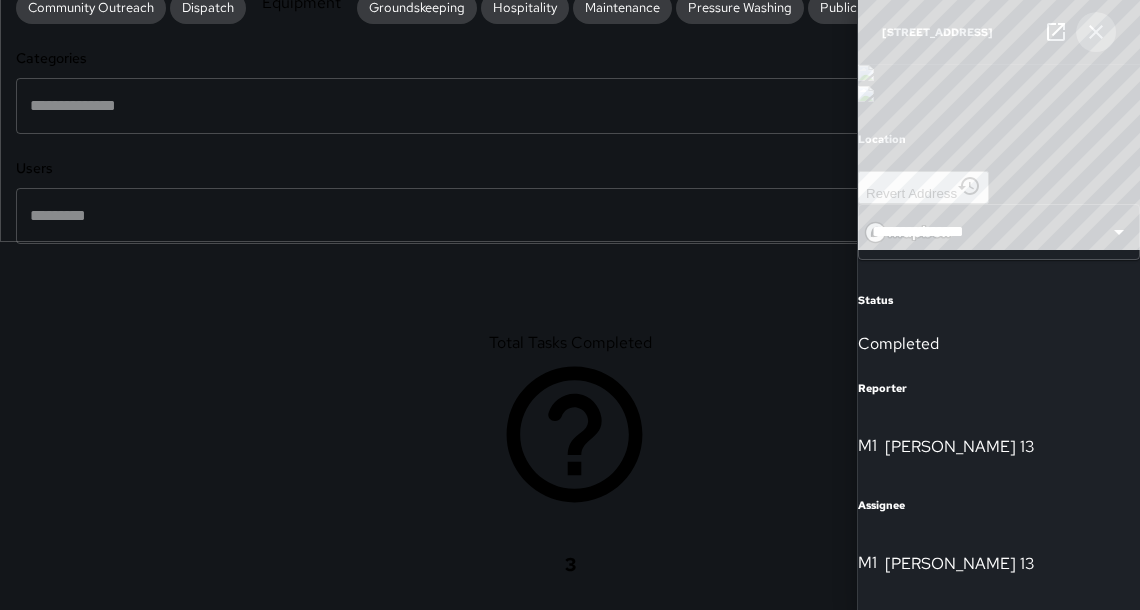 click 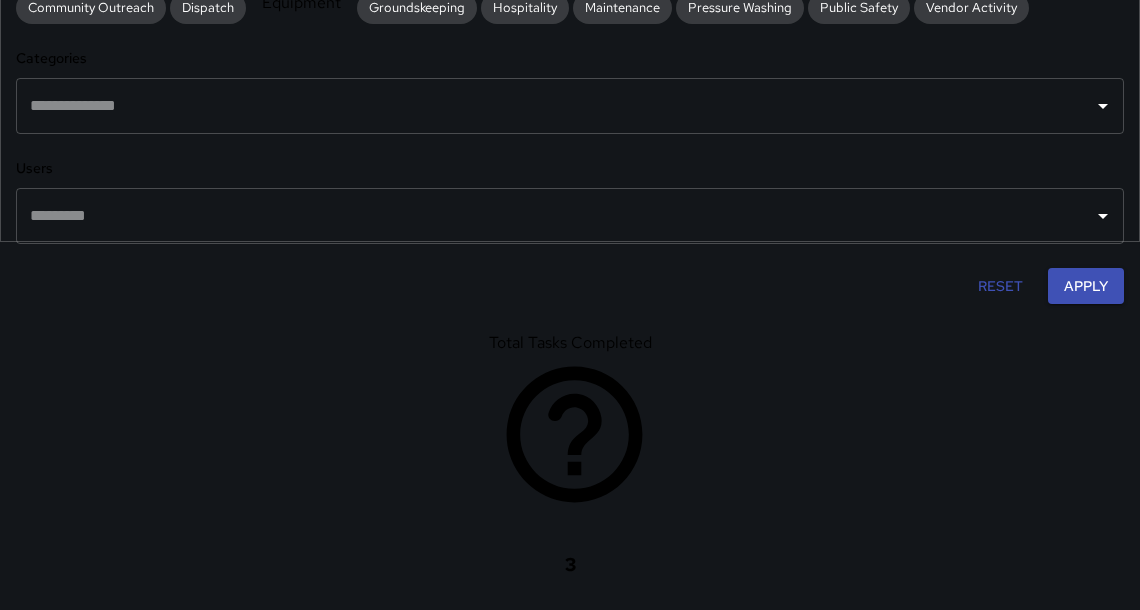 scroll, scrollTop: 22, scrollLeft: 0, axis: vertical 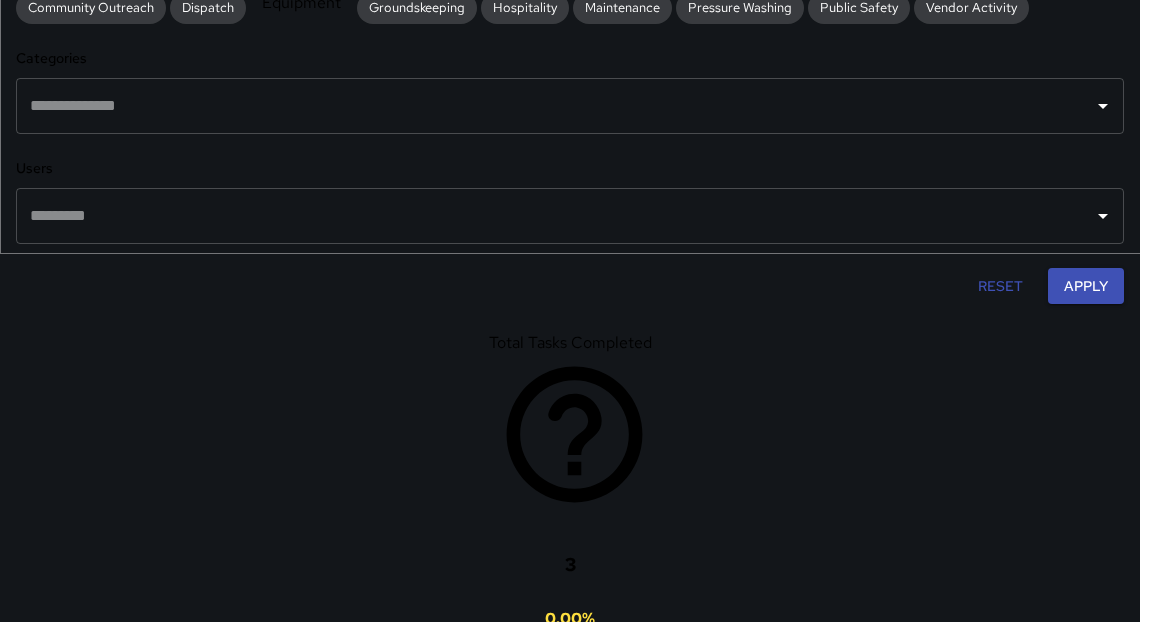 click on "27" at bounding box center [15, 4946] 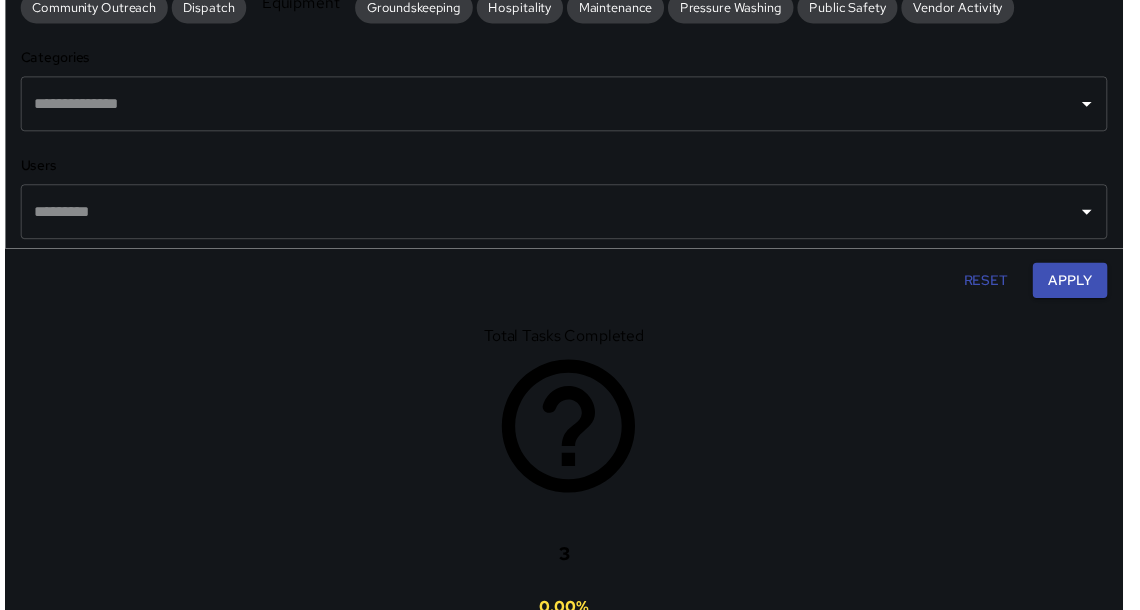 scroll, scrollTop: 13, scrollLeft: 12, axis: both 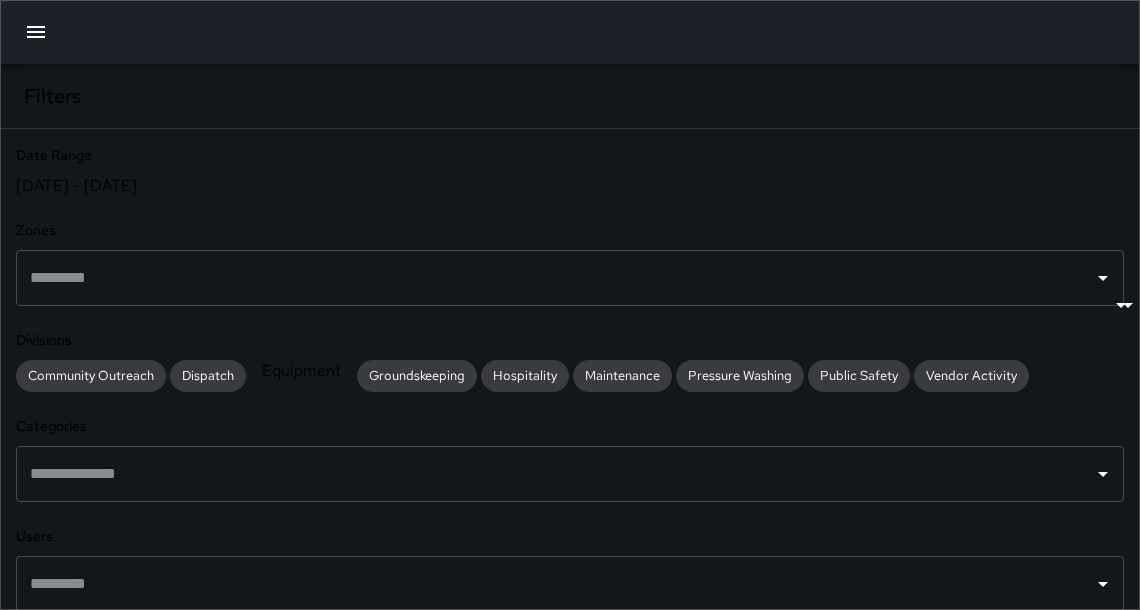 click 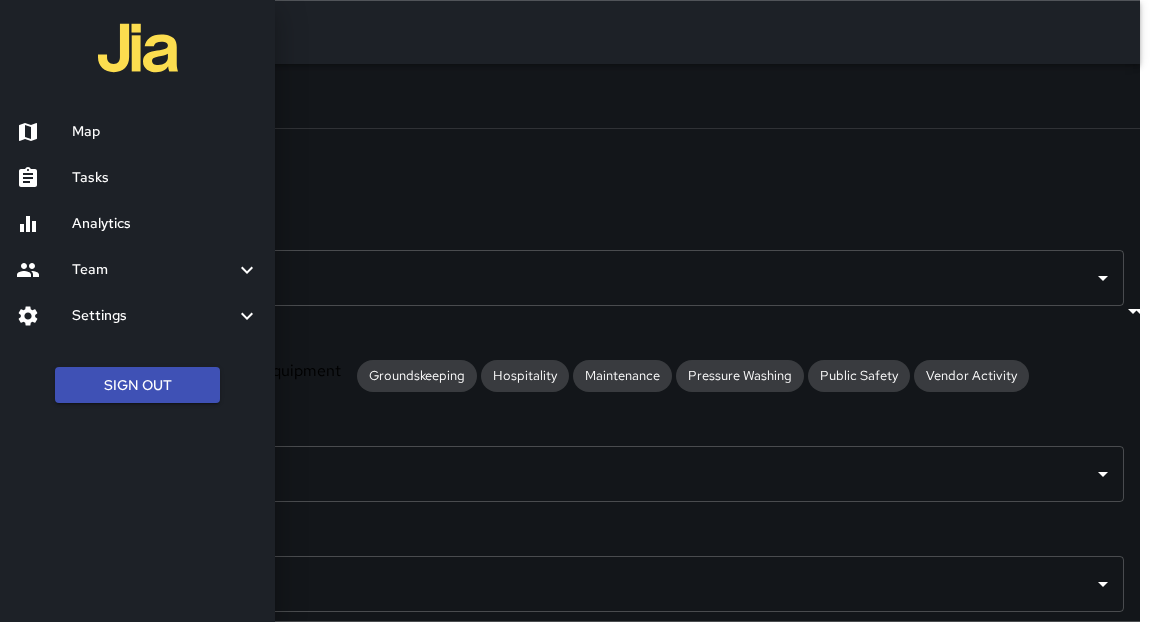 click on "Map" at bounding box center (165, 132) 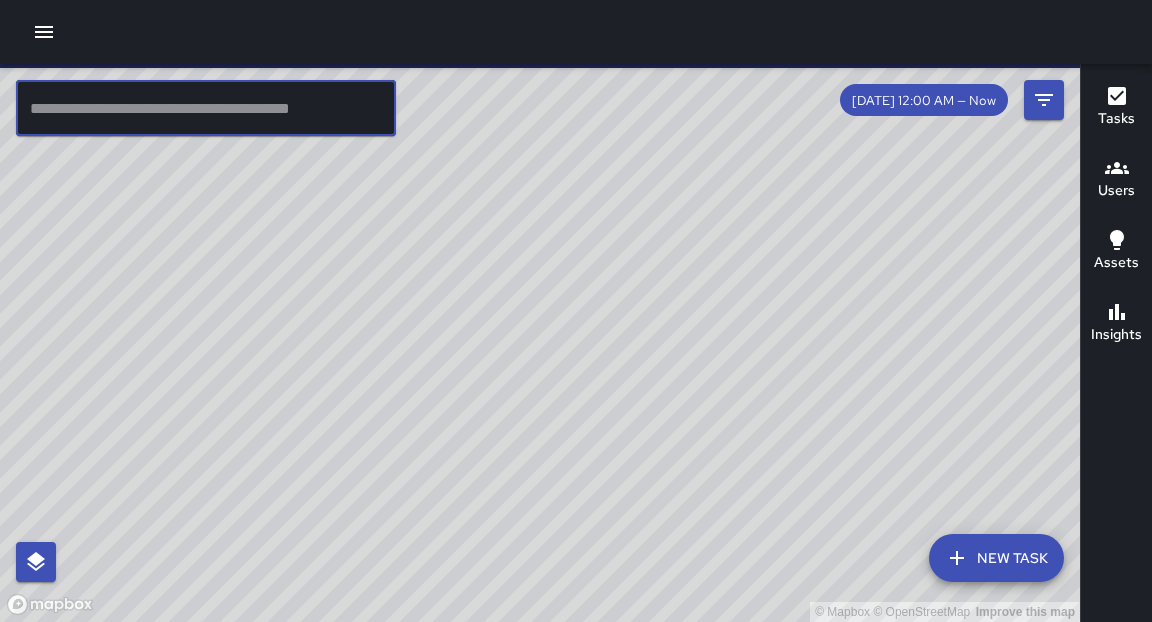 click at bounding box center [206, 108] 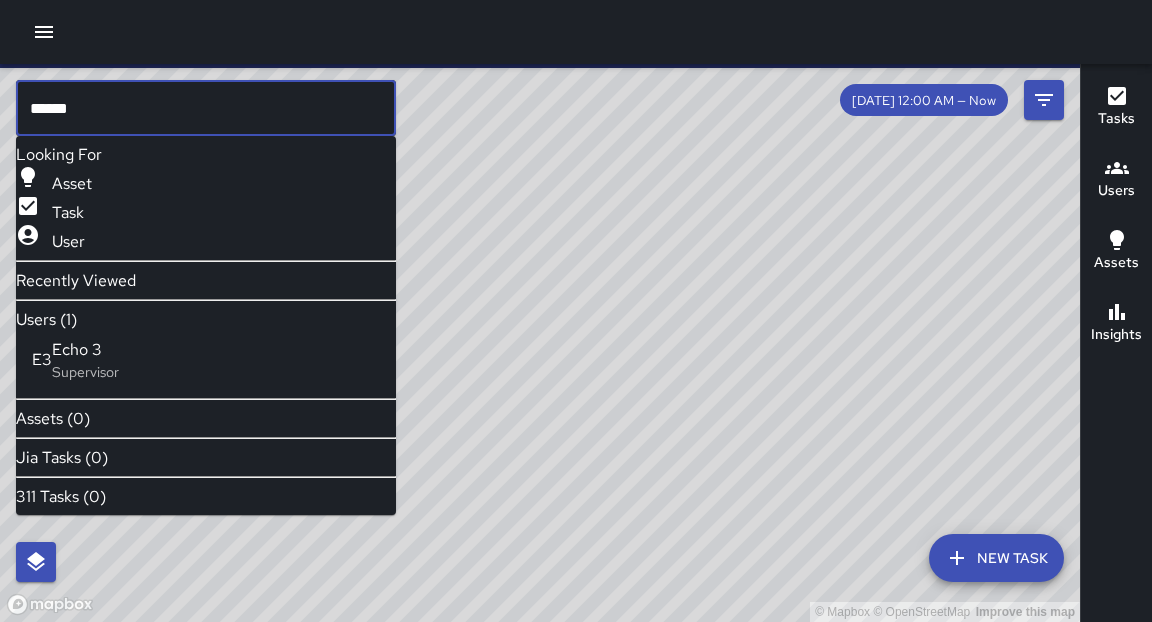 type on "******" 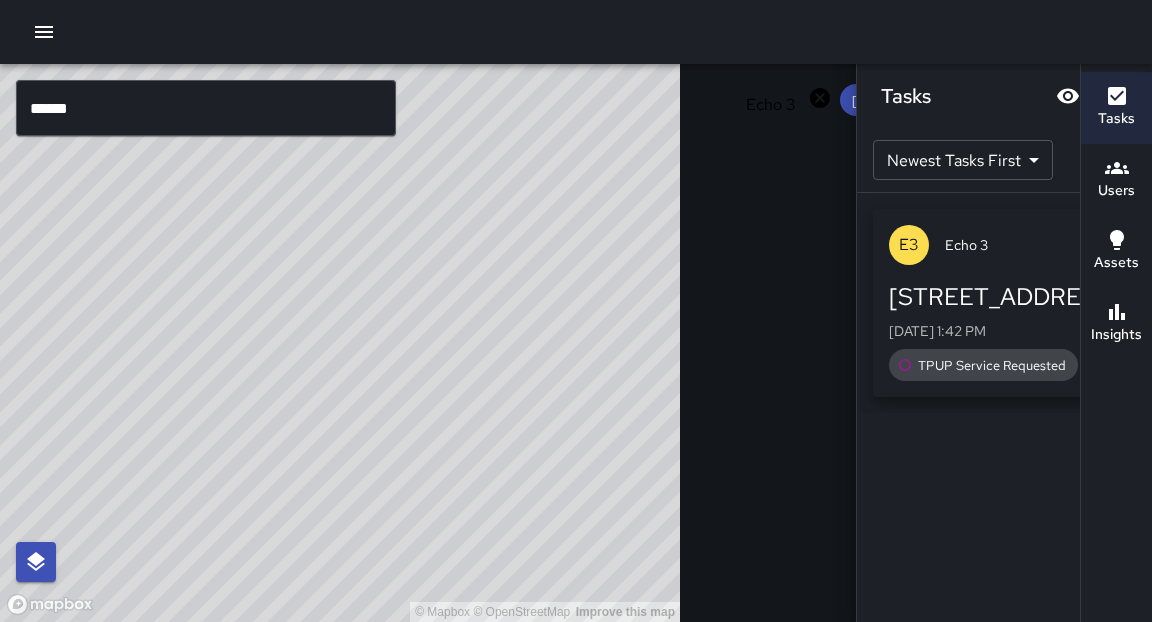 click 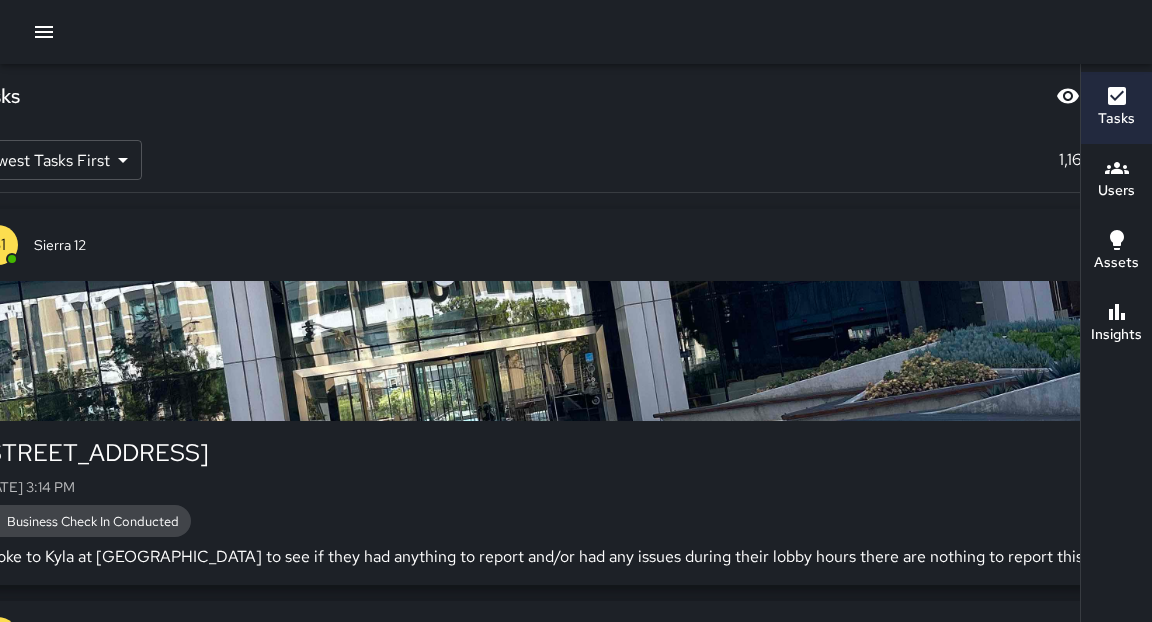 click 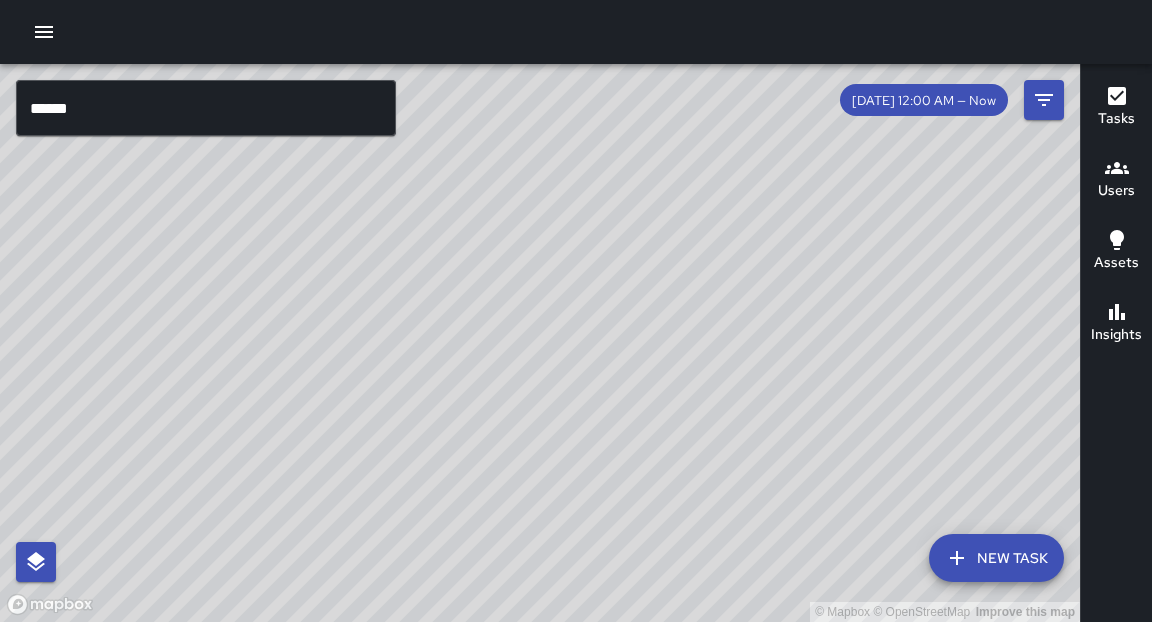 drag, startPoint x: 687, startPoint y: 330, endPoint x: 559, endPoint y: 462, distance: 183.86952 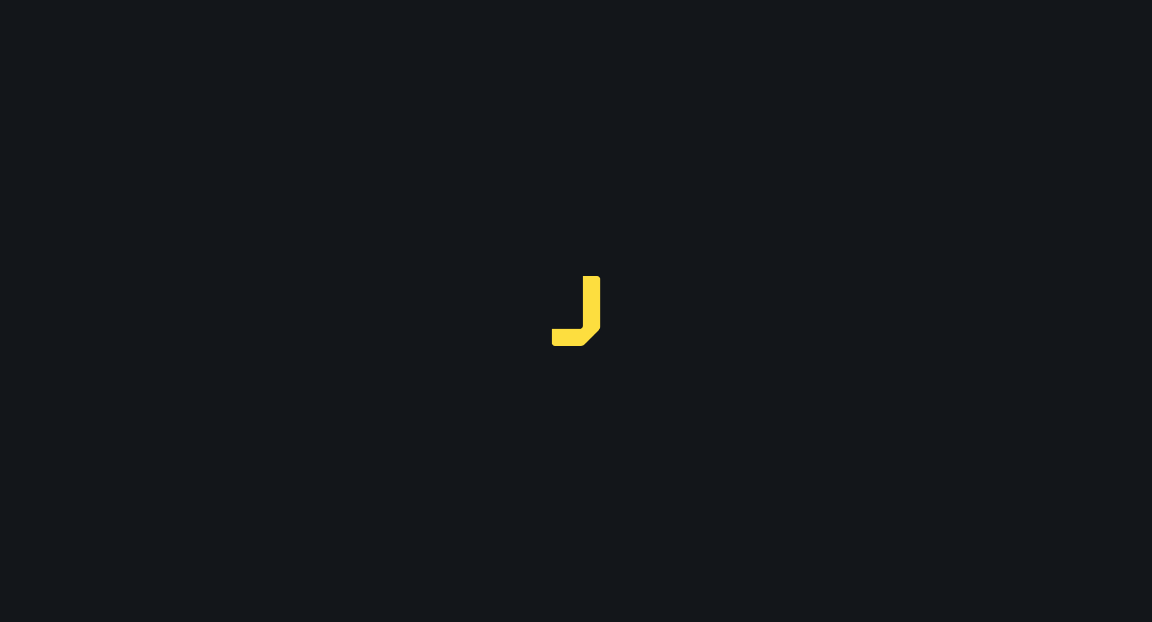 scroll, scrollTop: 0, scrollLeft: 0, axis: both 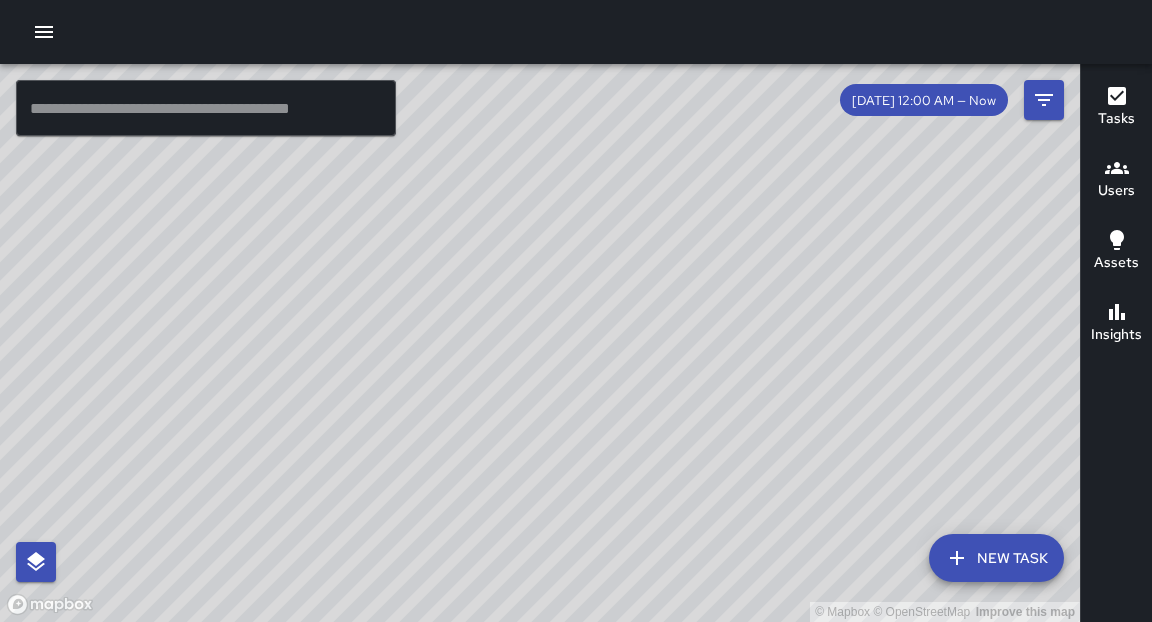 click on "© Mapbox   © OpenStreetMap   Improve this map" at bounding box center [540, 343] 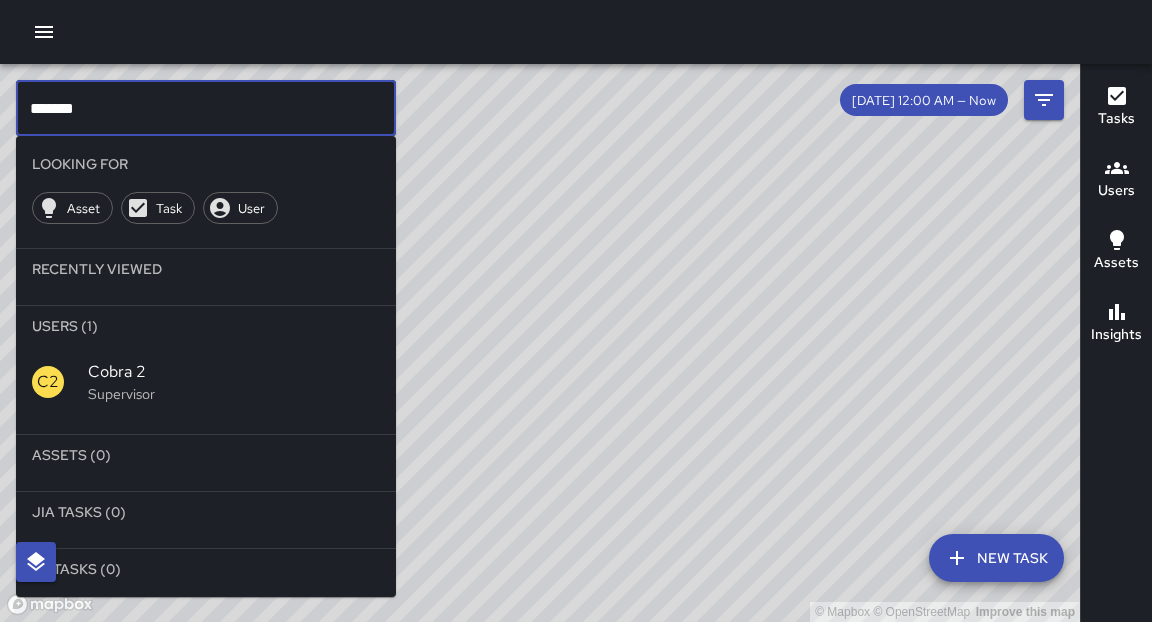 type on "*******" 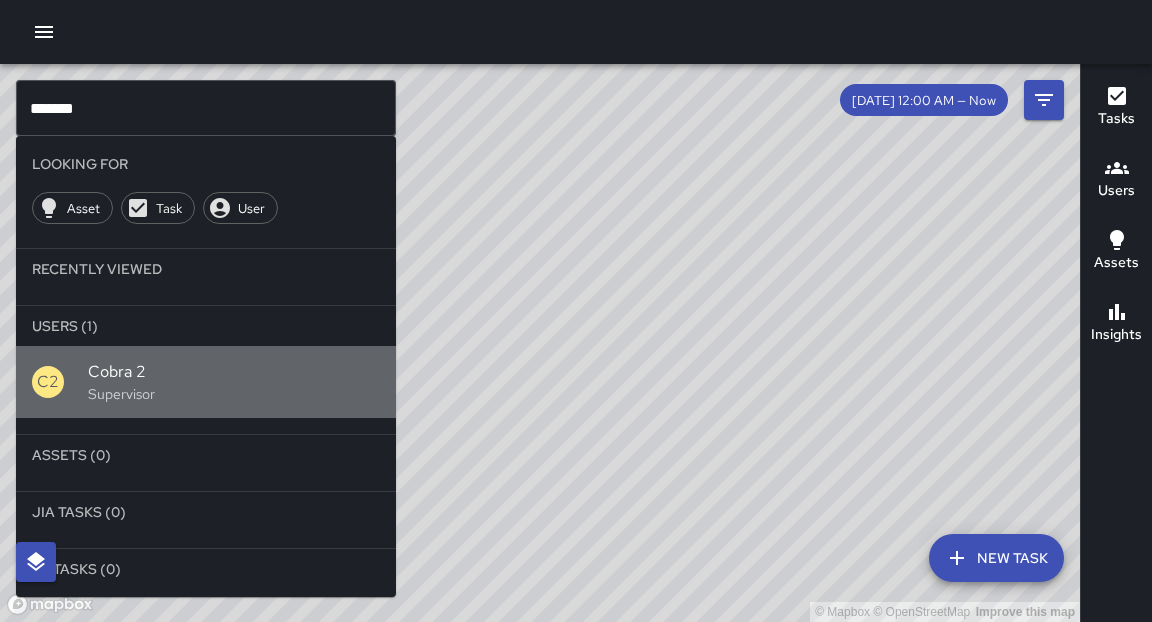 click on "Supervisor" at bounding box center [234, 394] 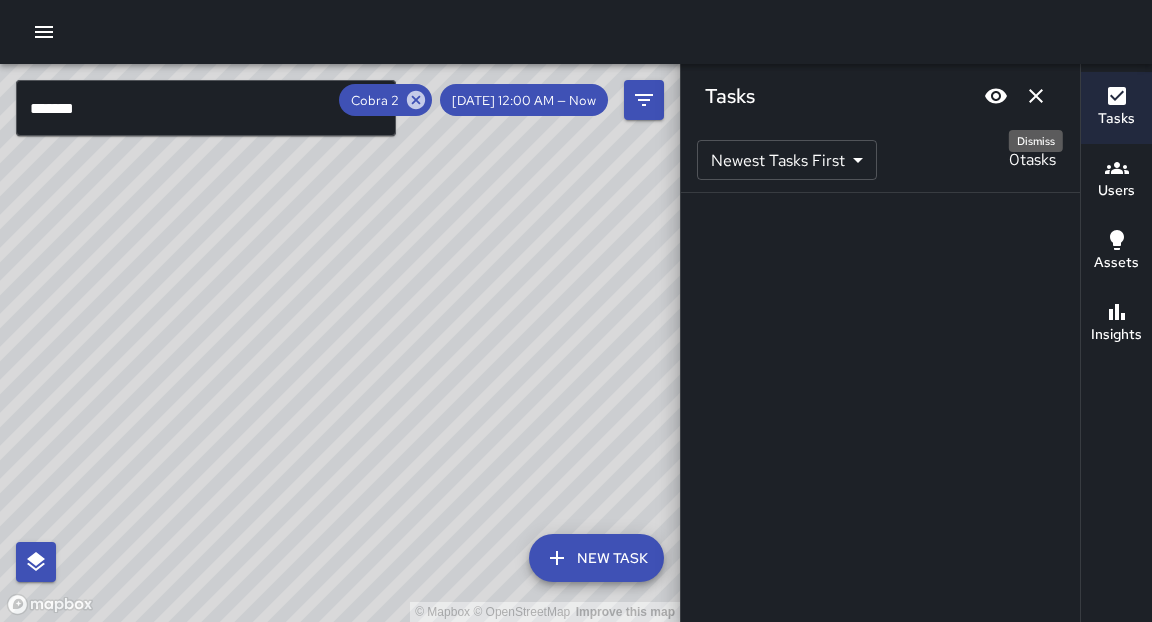 click 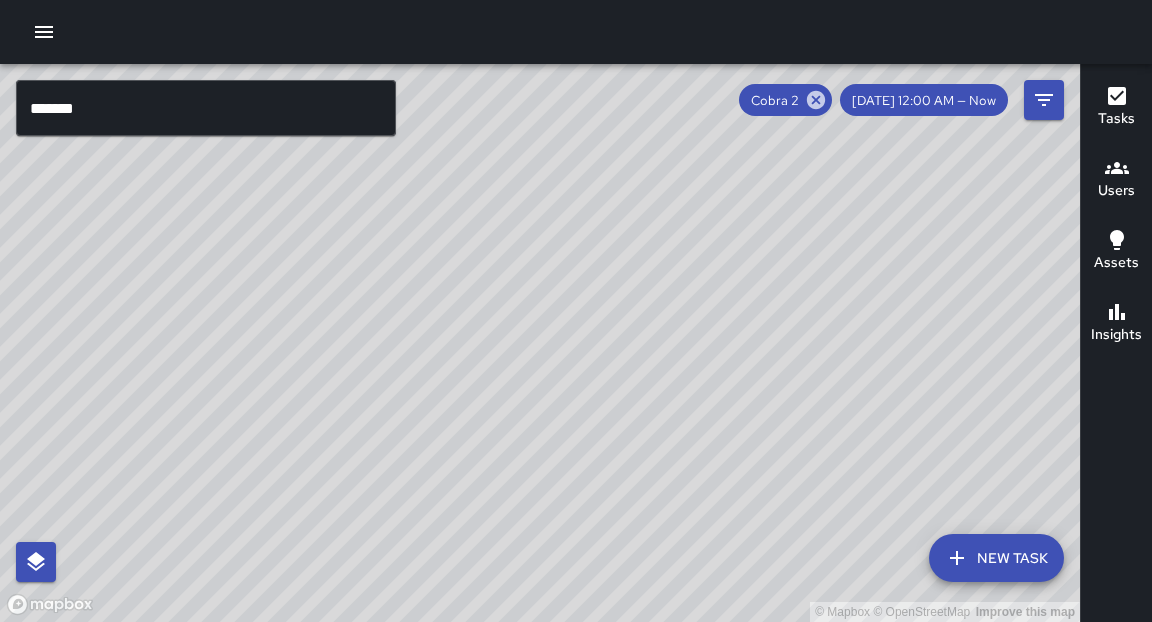 click on "© Mapbox   © OpenStreetMap   Improve this map" at bounding box center [540, 343] 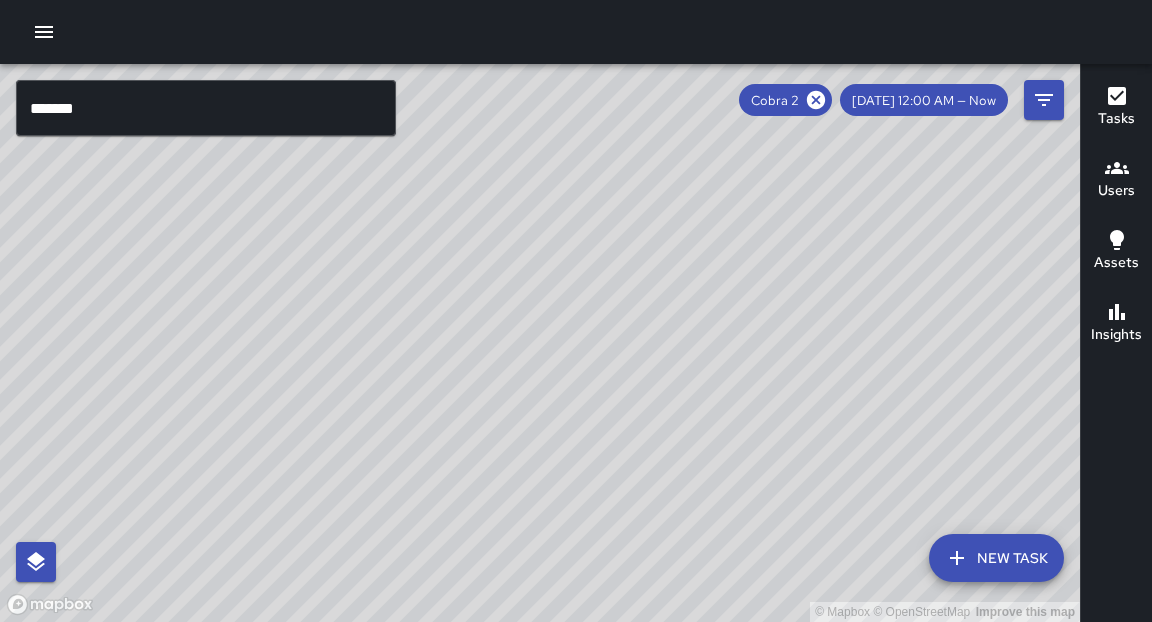 click 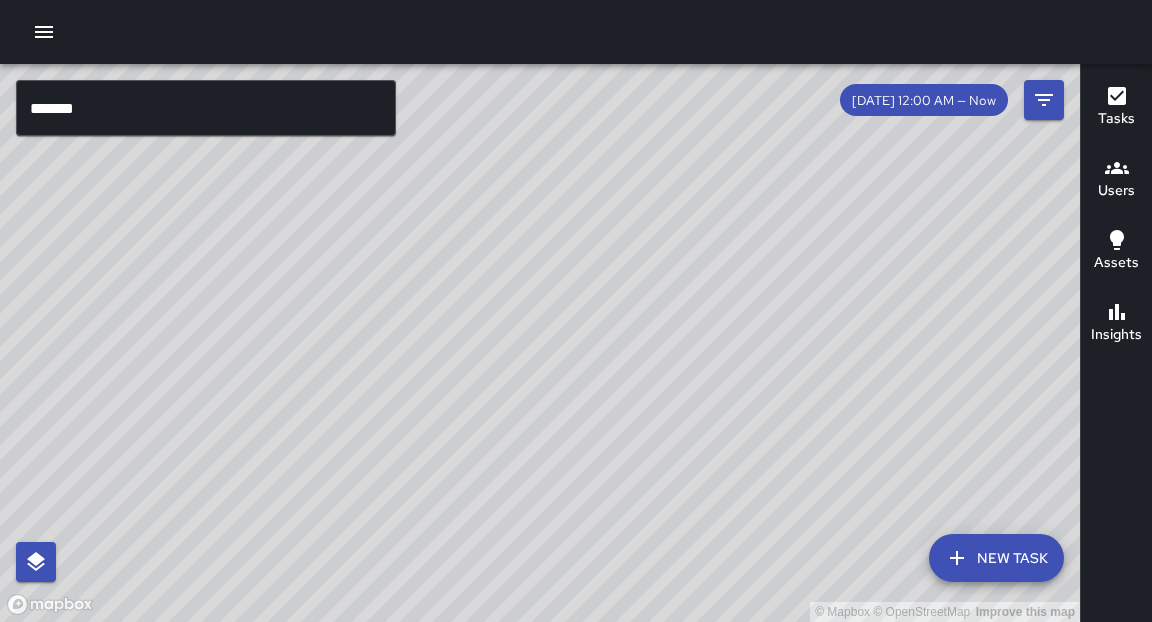 click on "© Mapbox   © OpenStreetMap   Improve this map" at bounding box center [540, 343] 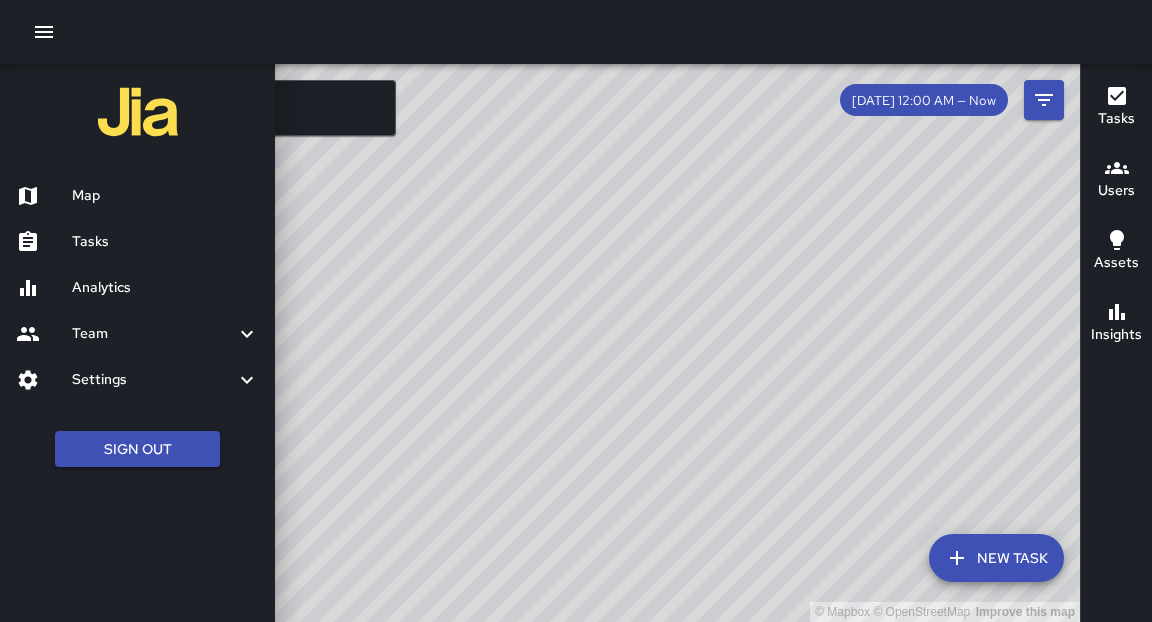 click on "Map" at bounding box center [165, 196] 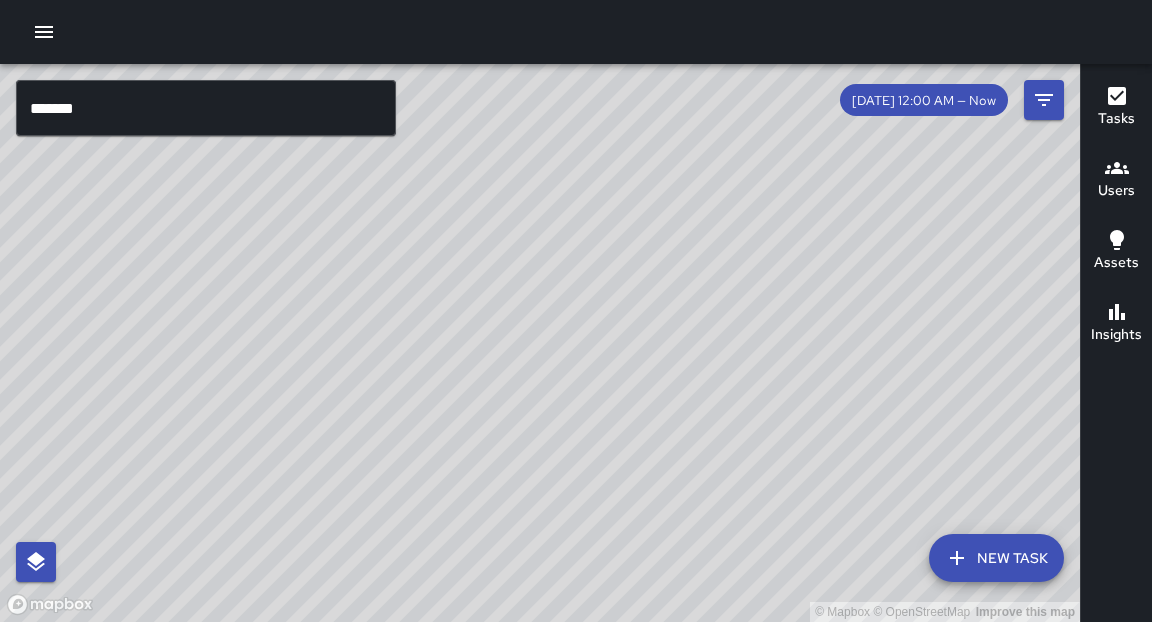 drag, startPoint x: 614, startPoint y: 354, endPoint x: 753, endPoint y: 368, distance: 139.70326 